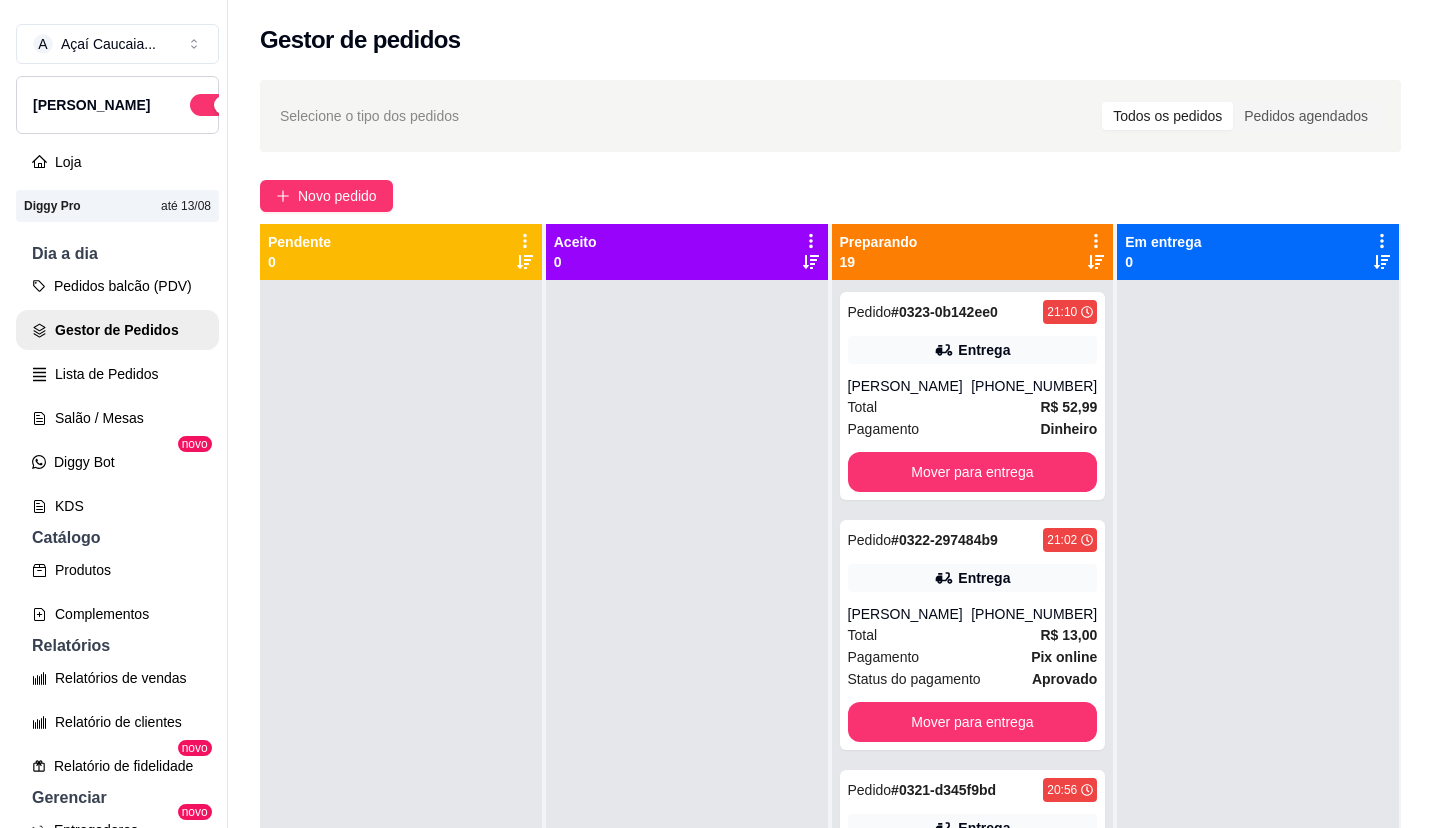 scroll, scrollTop: 32, scrollLeft: 0, axis: vertical 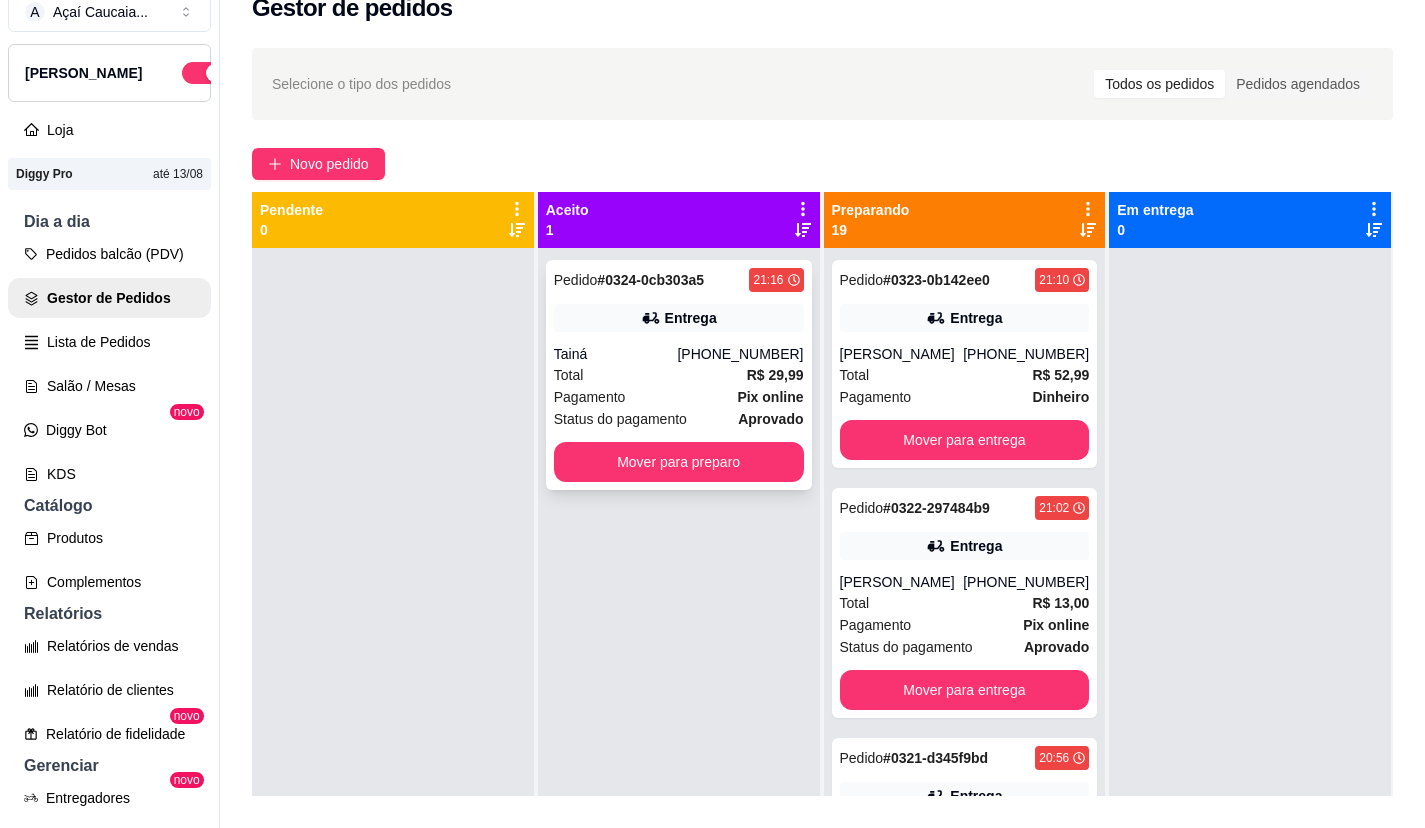 click on "# 0324-0cb303a5" at bounding box center (650, 280) 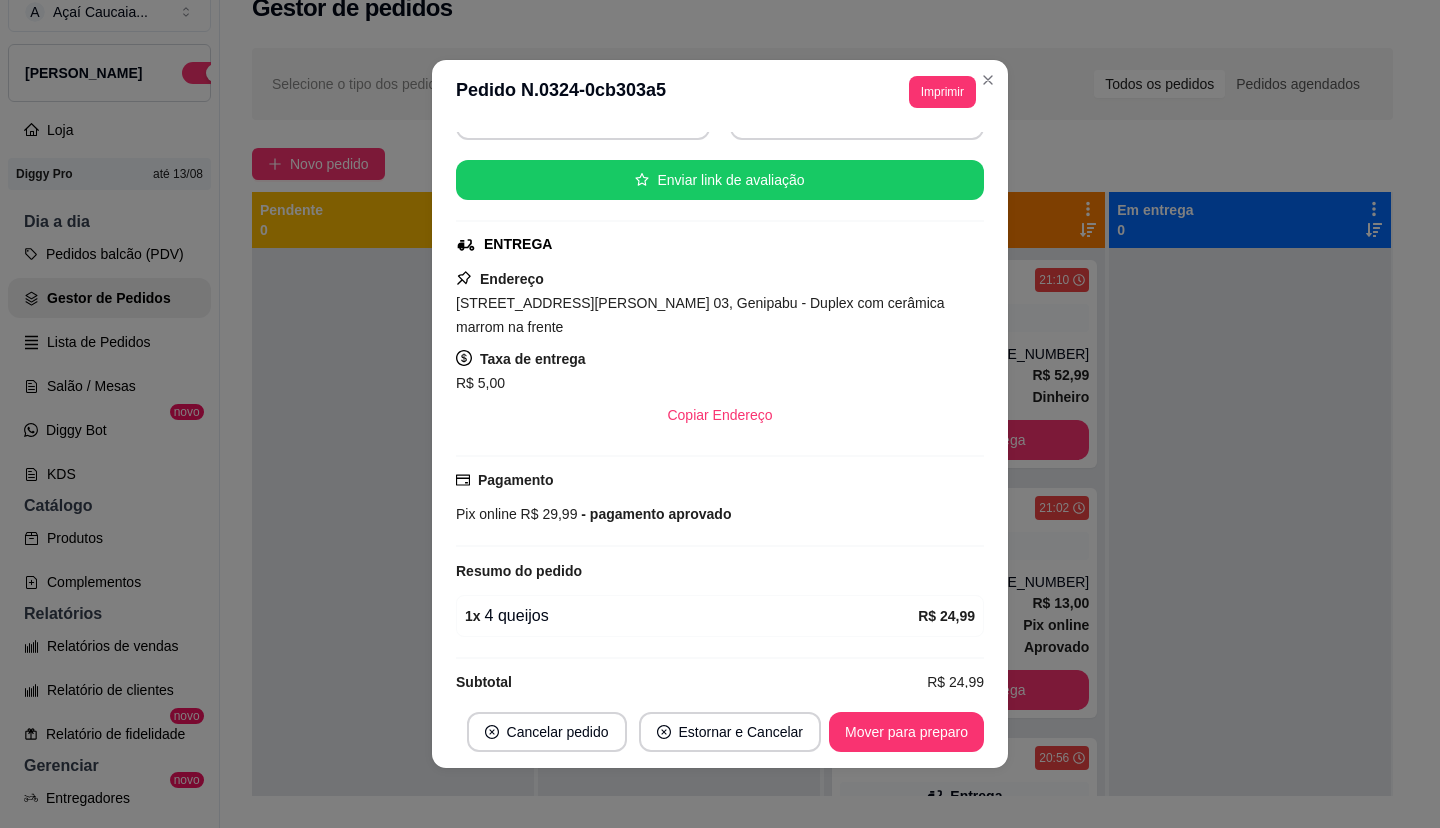scroll, scrollTop: 221, scrollLeft: 0, axis: vertical 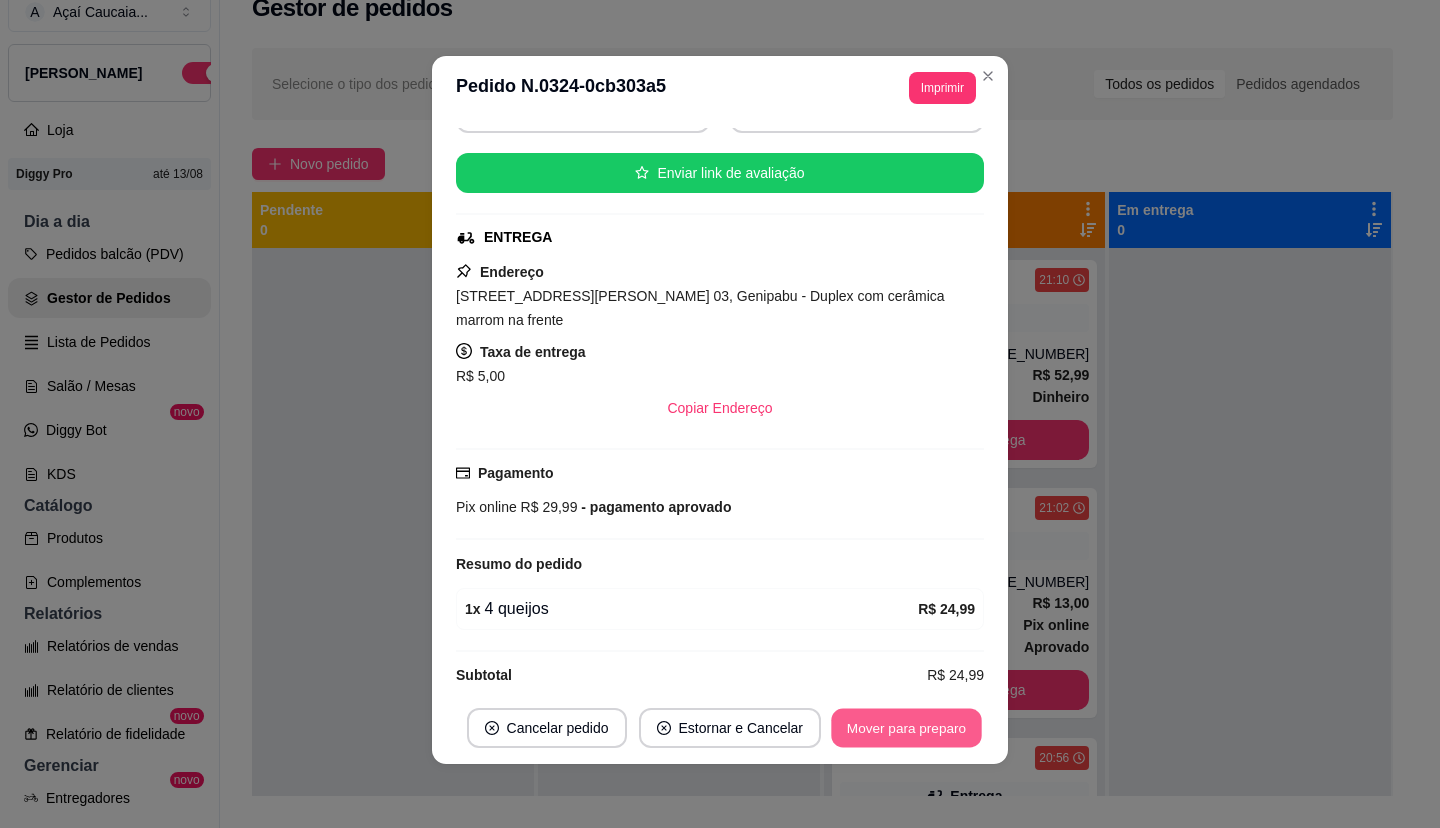 click on "Mover para preparo" at bounding box center (906, 728) 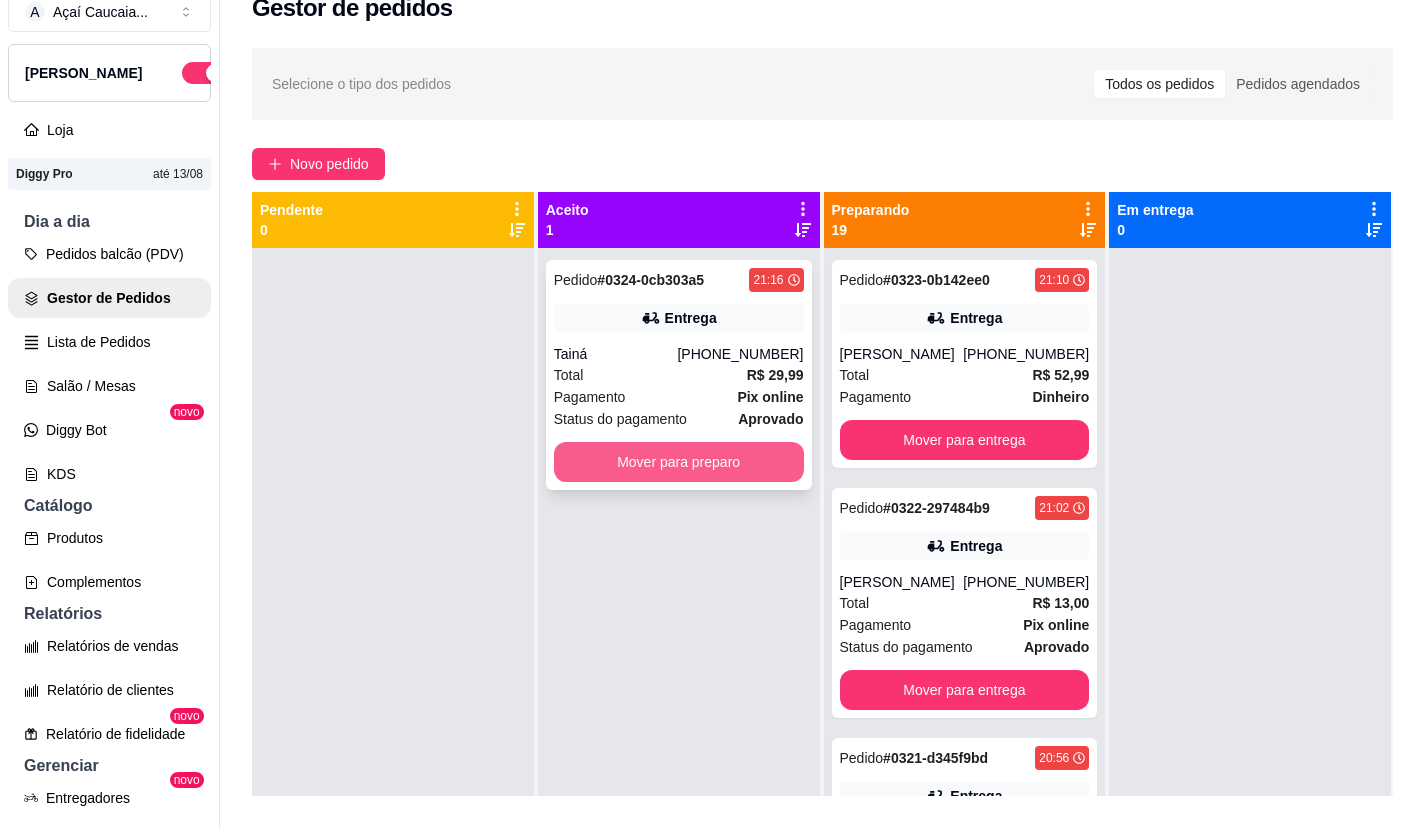 click on "Mover para preparo" at bounding box center [679, 462] 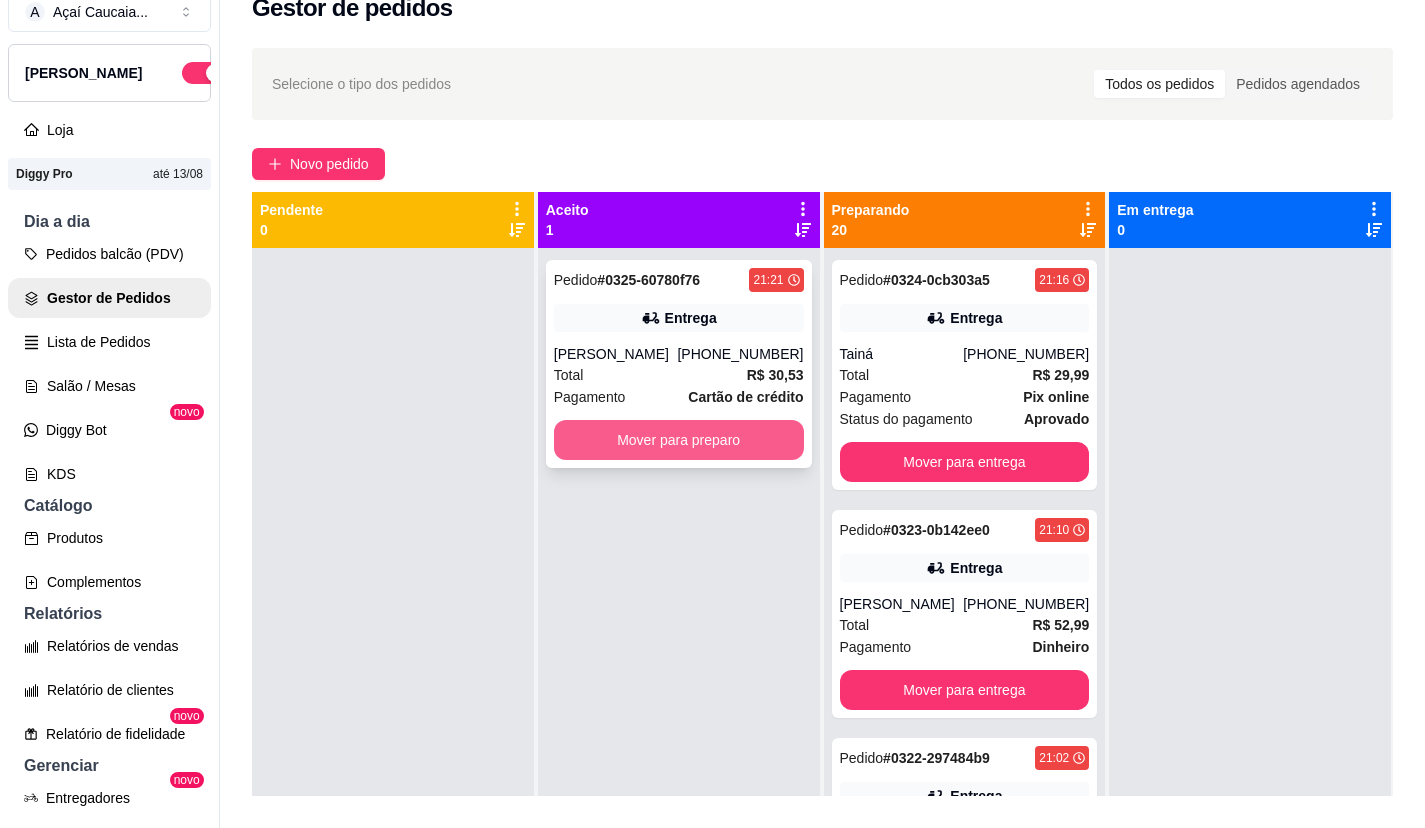 click on "Mover para preparo" at bounding box center [679, 440] 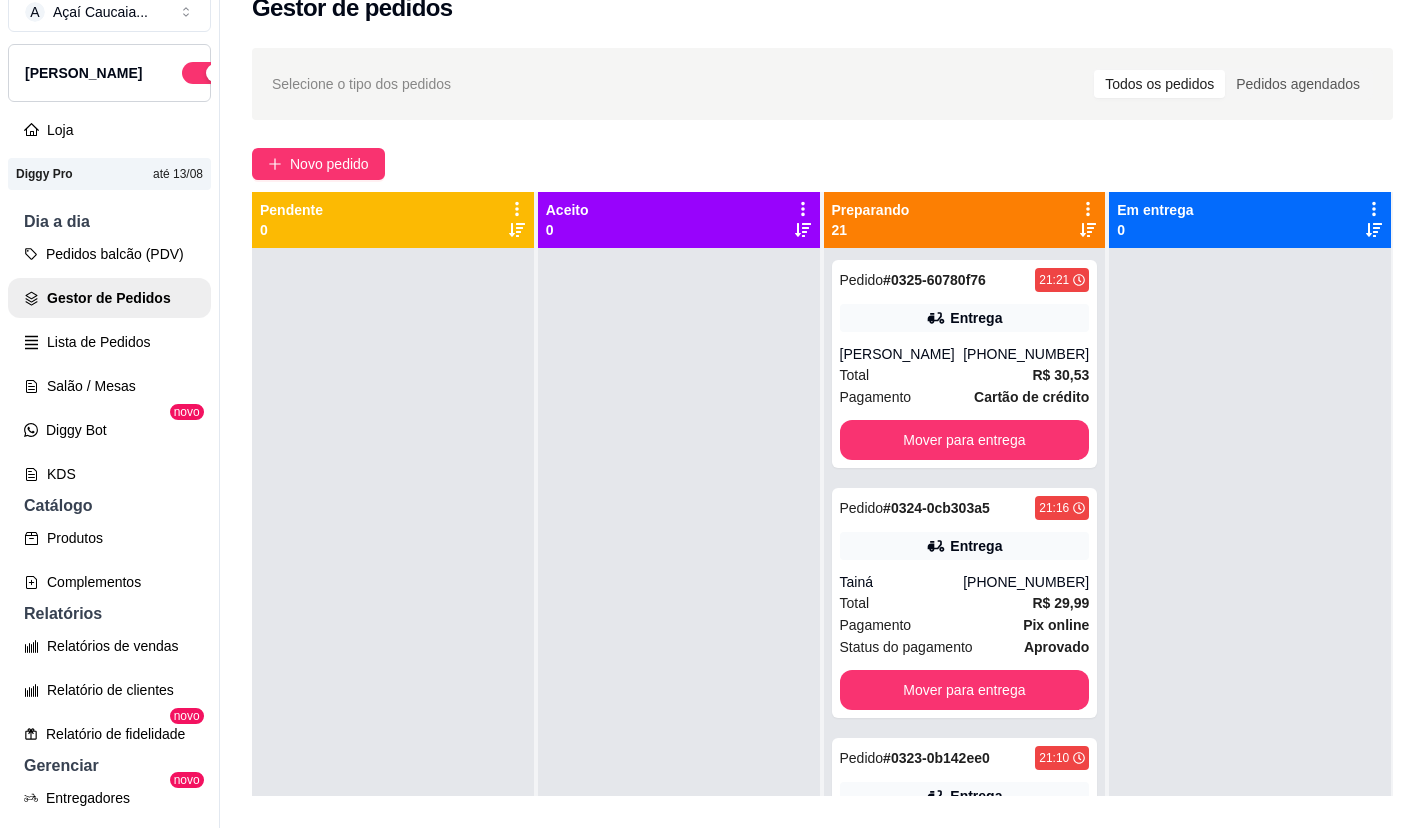 scroll, scrollTop: 56, scrollLeft: 0, axis: vertical 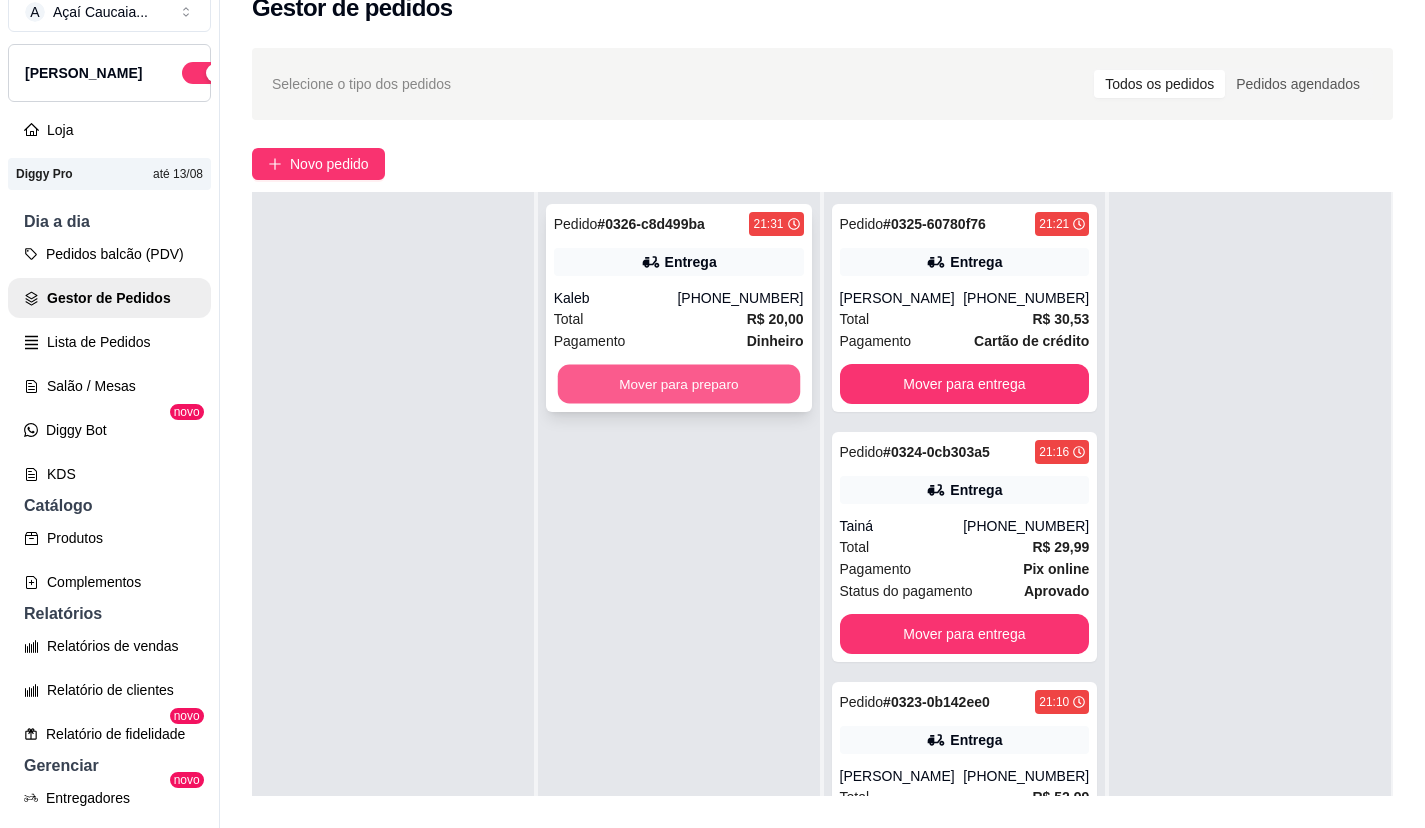 click on "Mover para preparo" at bounding box center (678, 384) 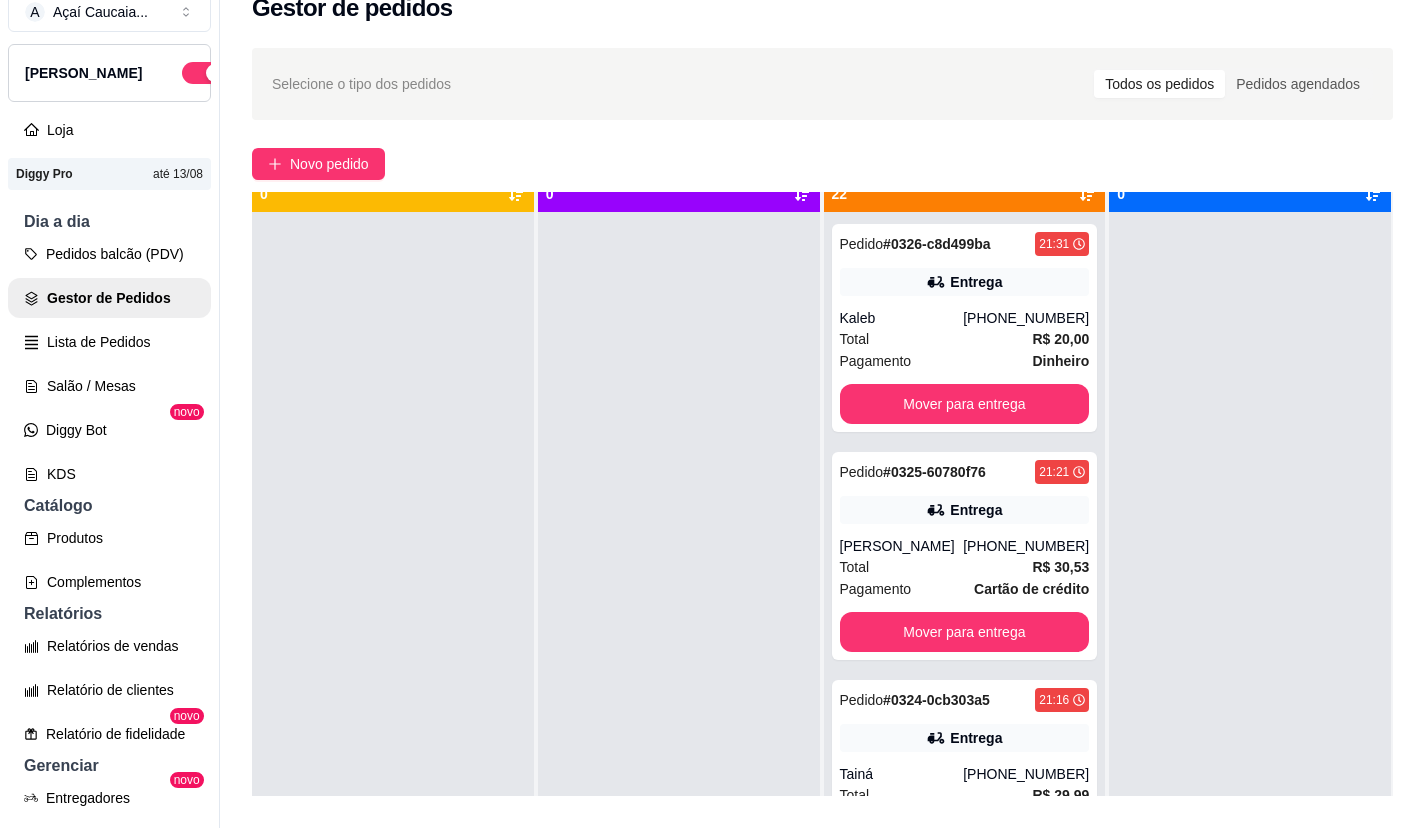 scroll, scrollTop: 56, scrollLeft: 0, axis: vertical 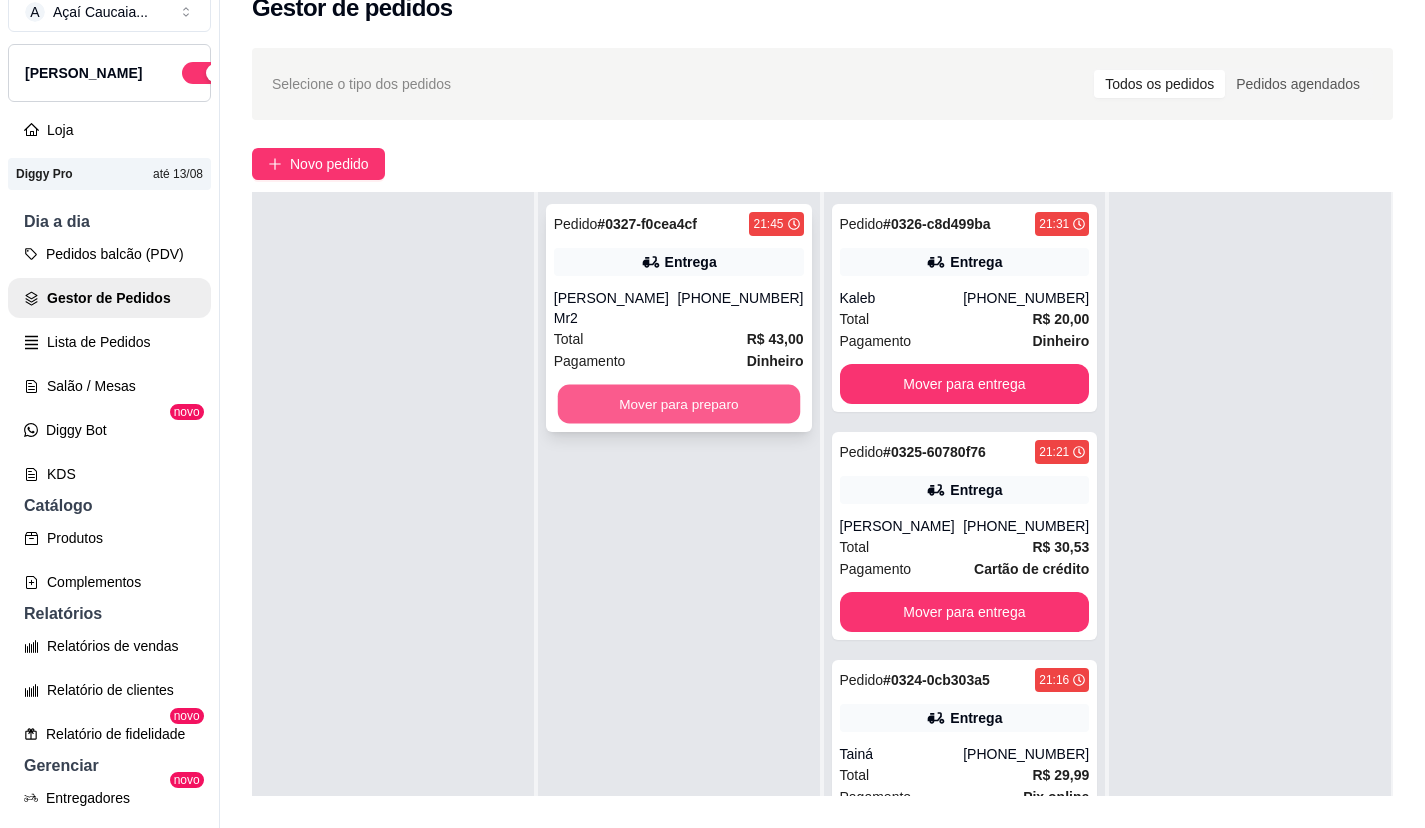 click on "Mover para preparo" at bounding box center [678, 404] 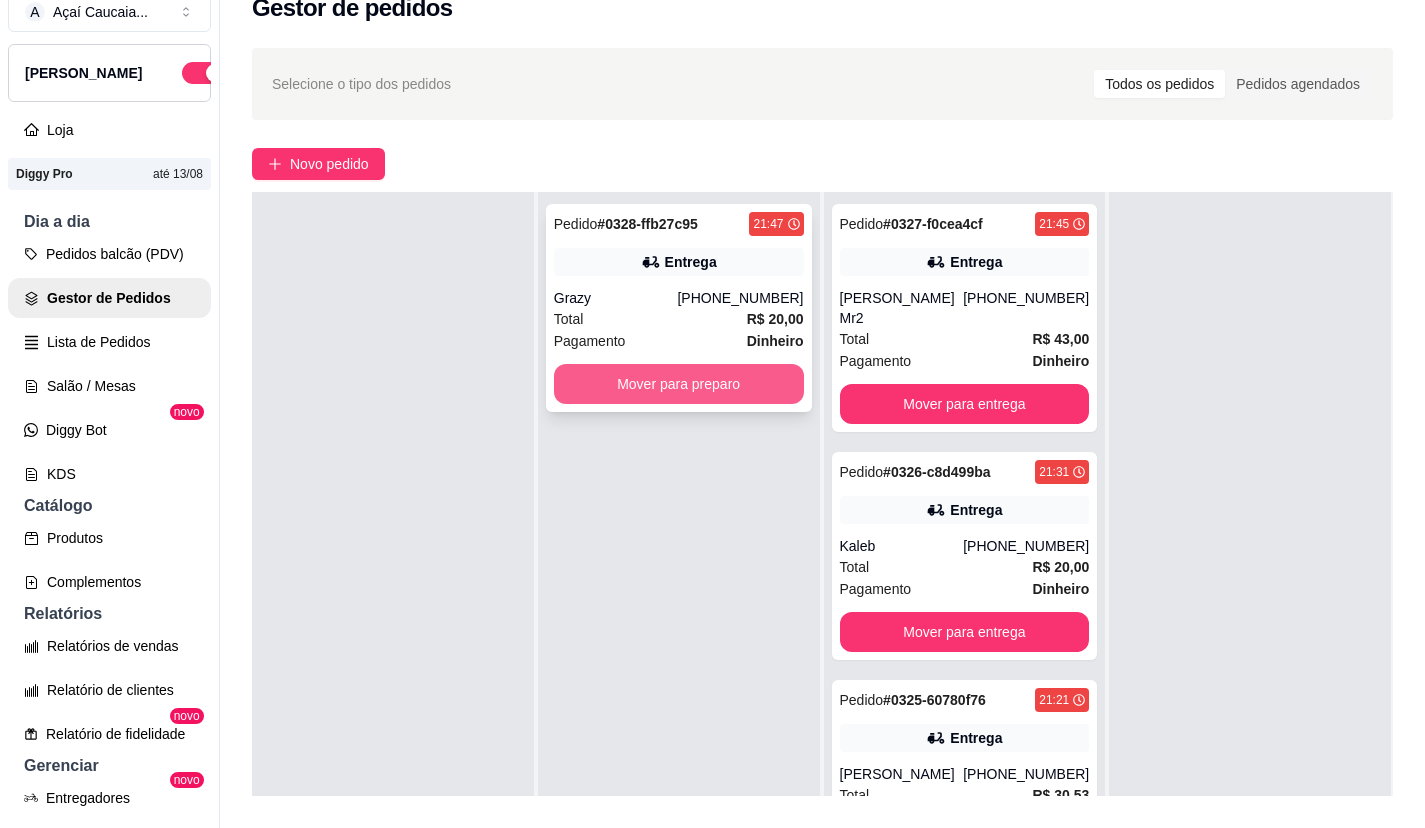 click on "Mover para preparo" at bounding box center [679, 384] 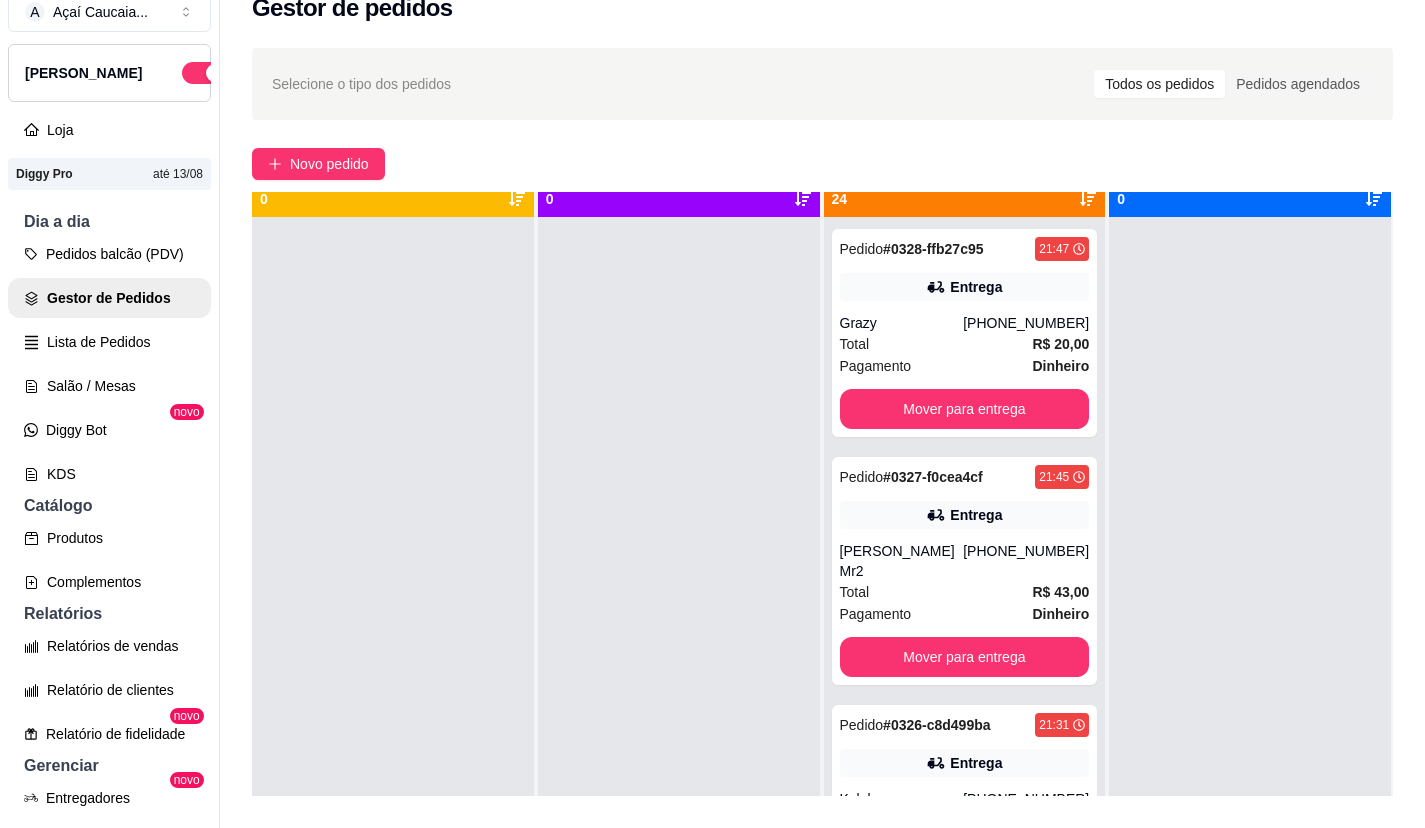 scroll, scrollTop: 56, scrollLeft: 0, axis: vertical 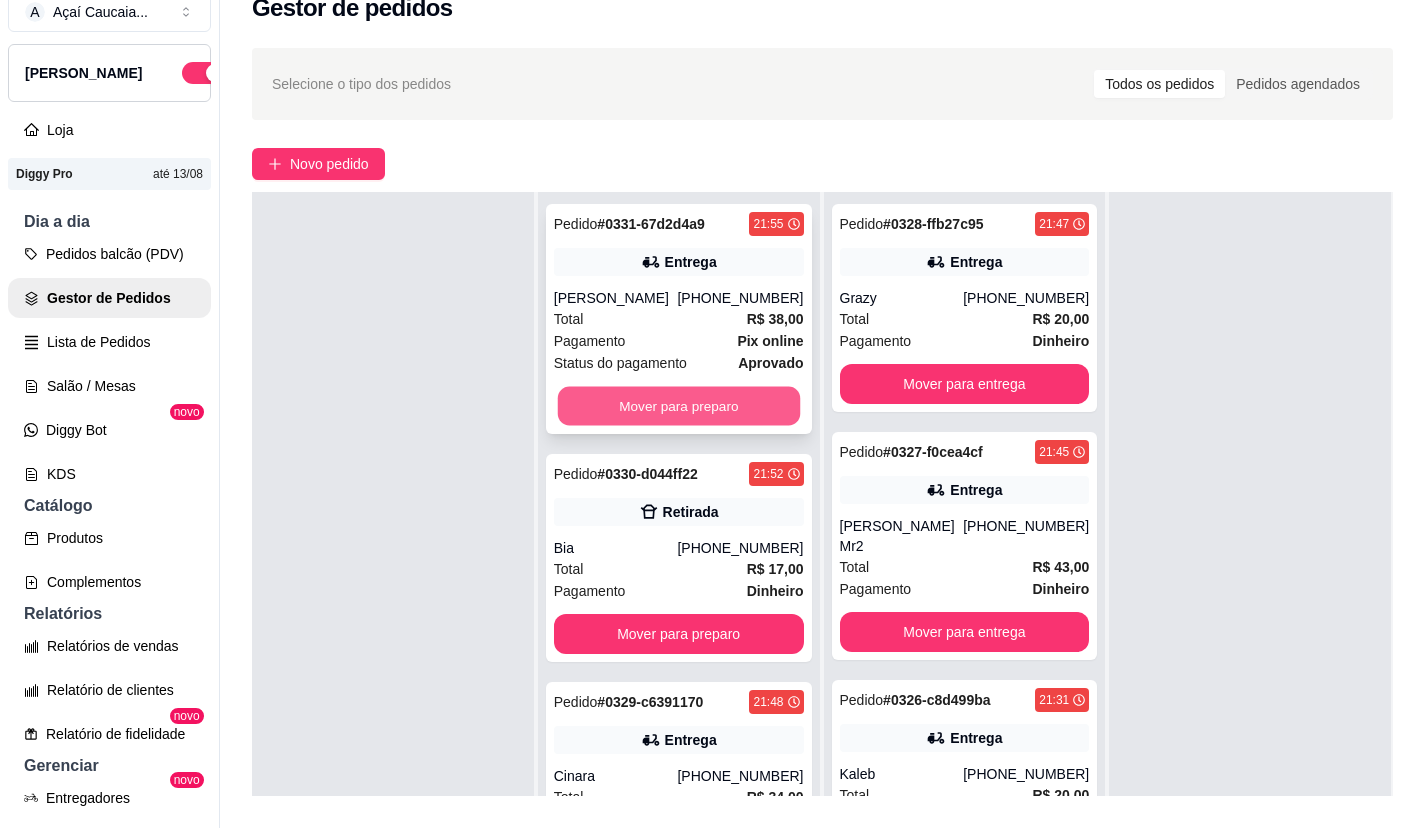 click on "Mover para preparo" at bounding box center [678, 406] 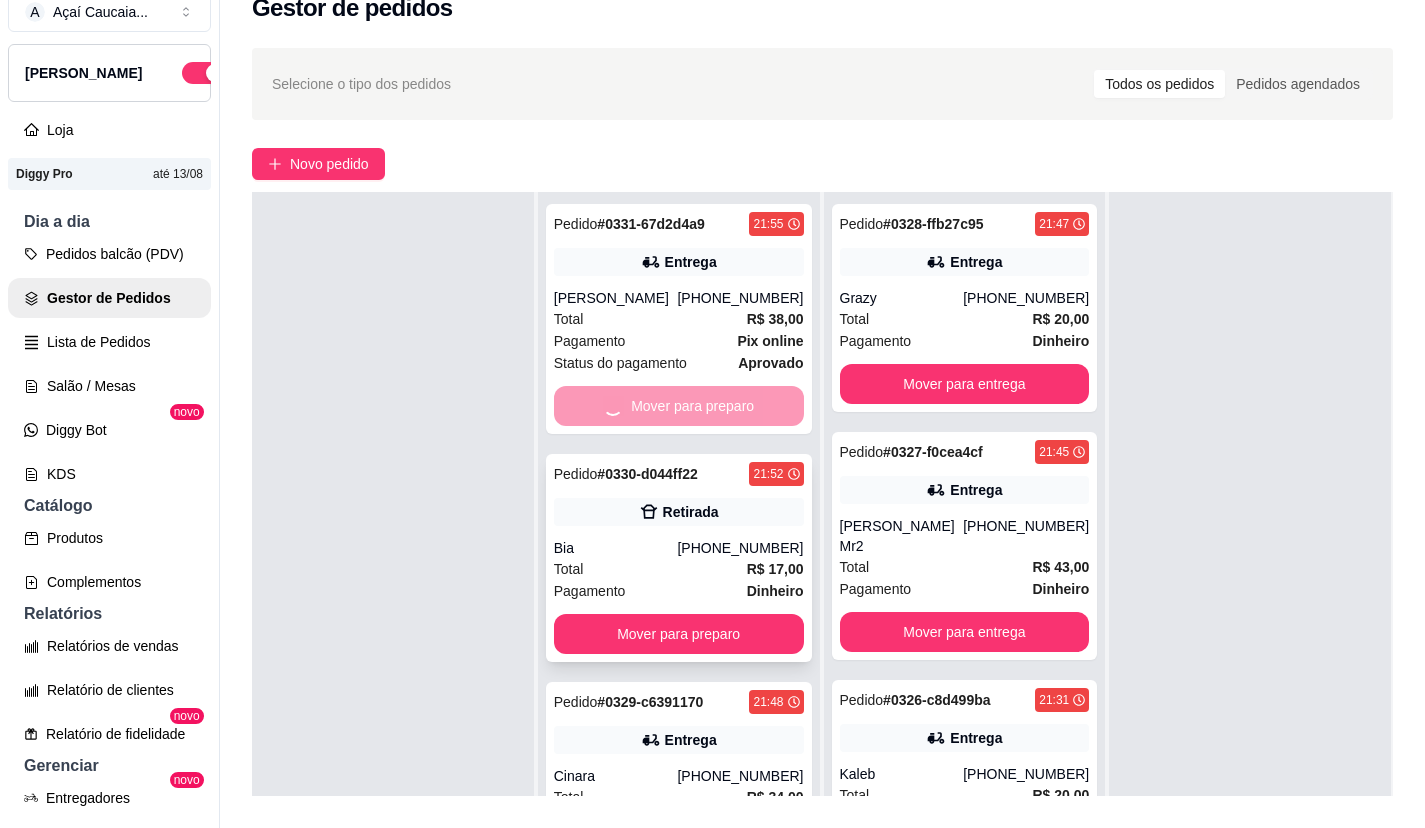 click on "Retirada" at bounding box center (679, 512) 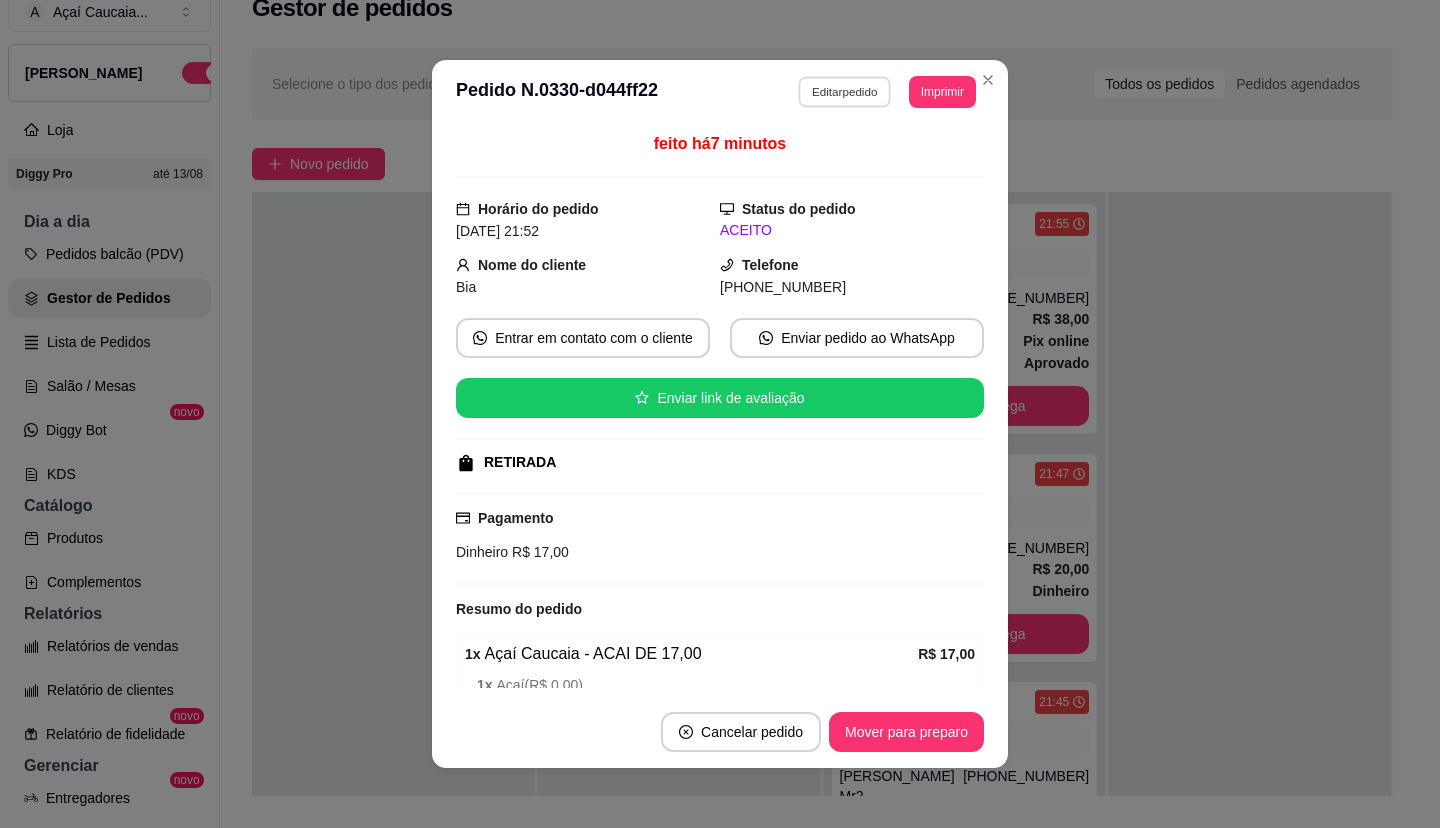 click on "Editar  pedido" at bounding box center (845, 91) 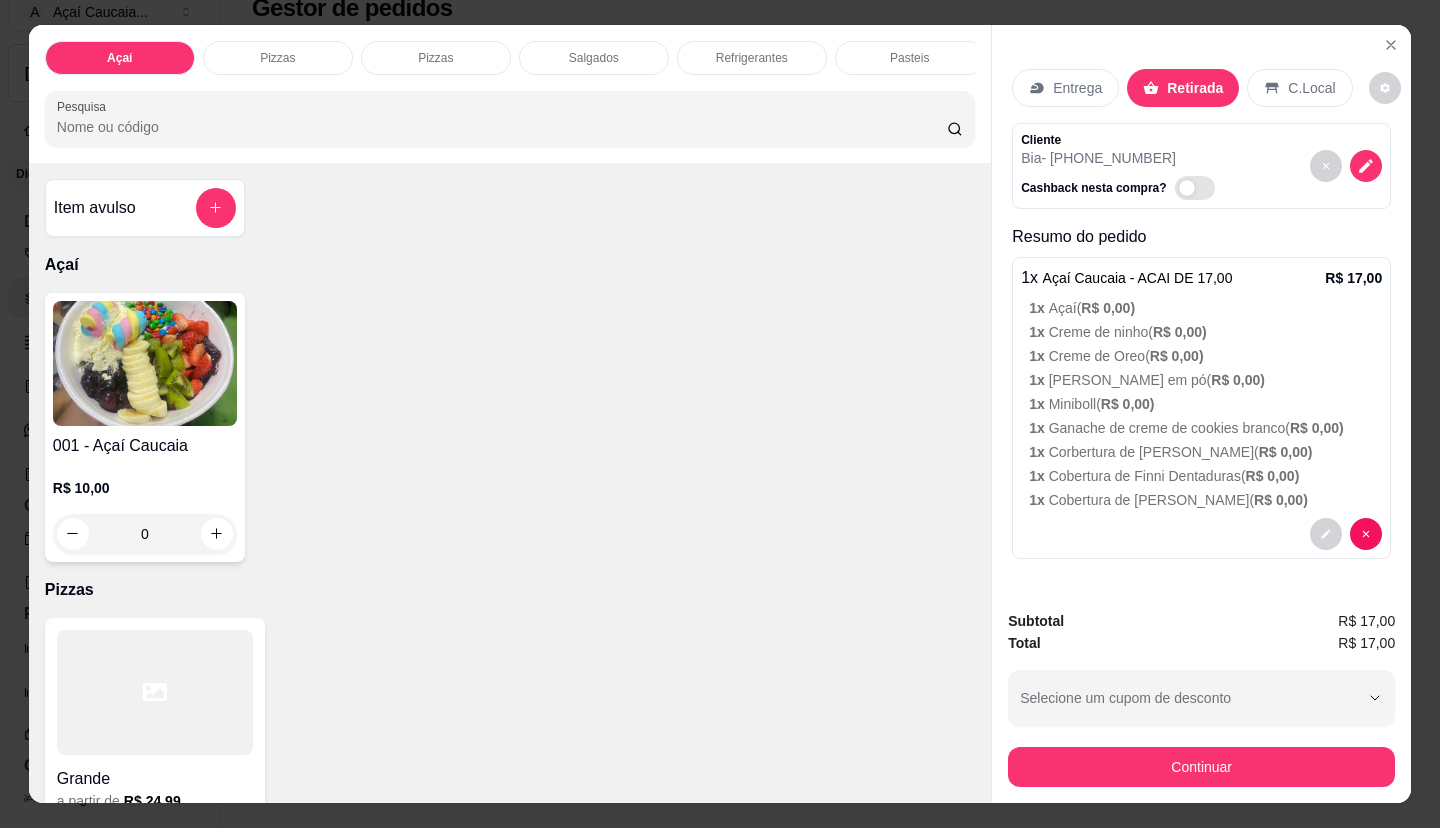 click on "Entrega" at bounding box center [1077, 88] 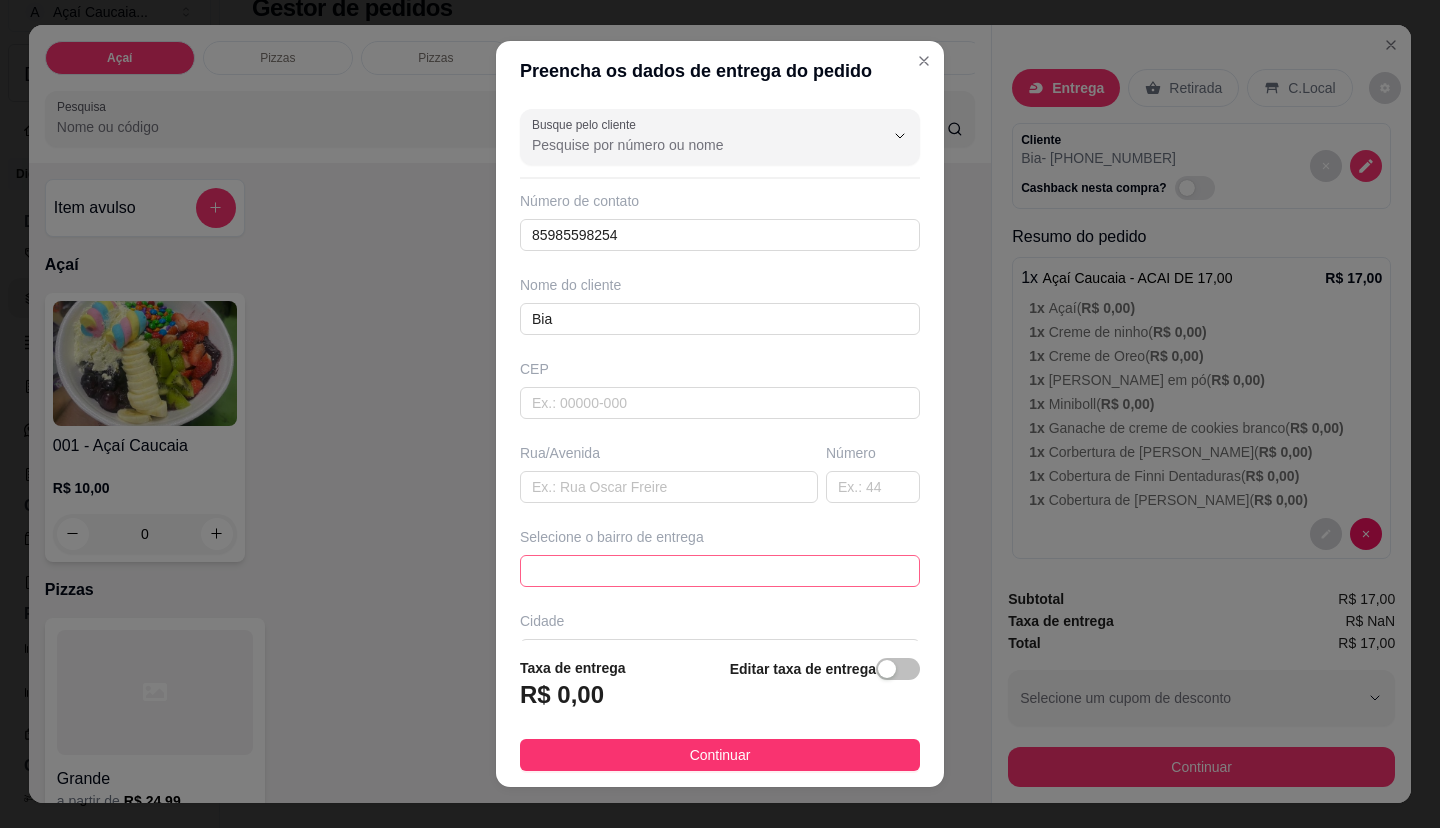 click at bounding box center (720, 571) 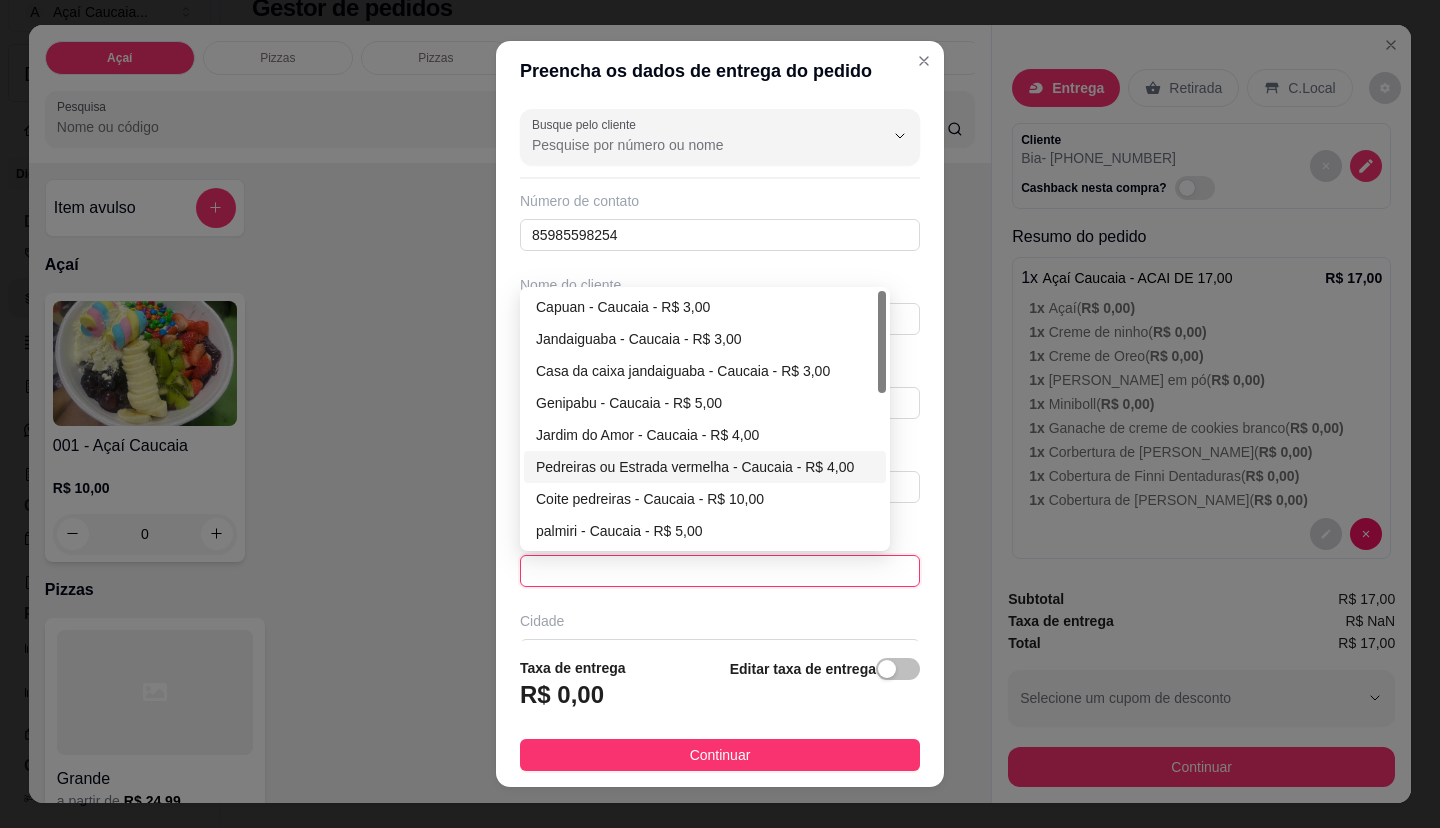 click on "Pedreiras ou Estrada vermelha - Caucaia -  R$ 4,00" at bounding box center [705, 467] 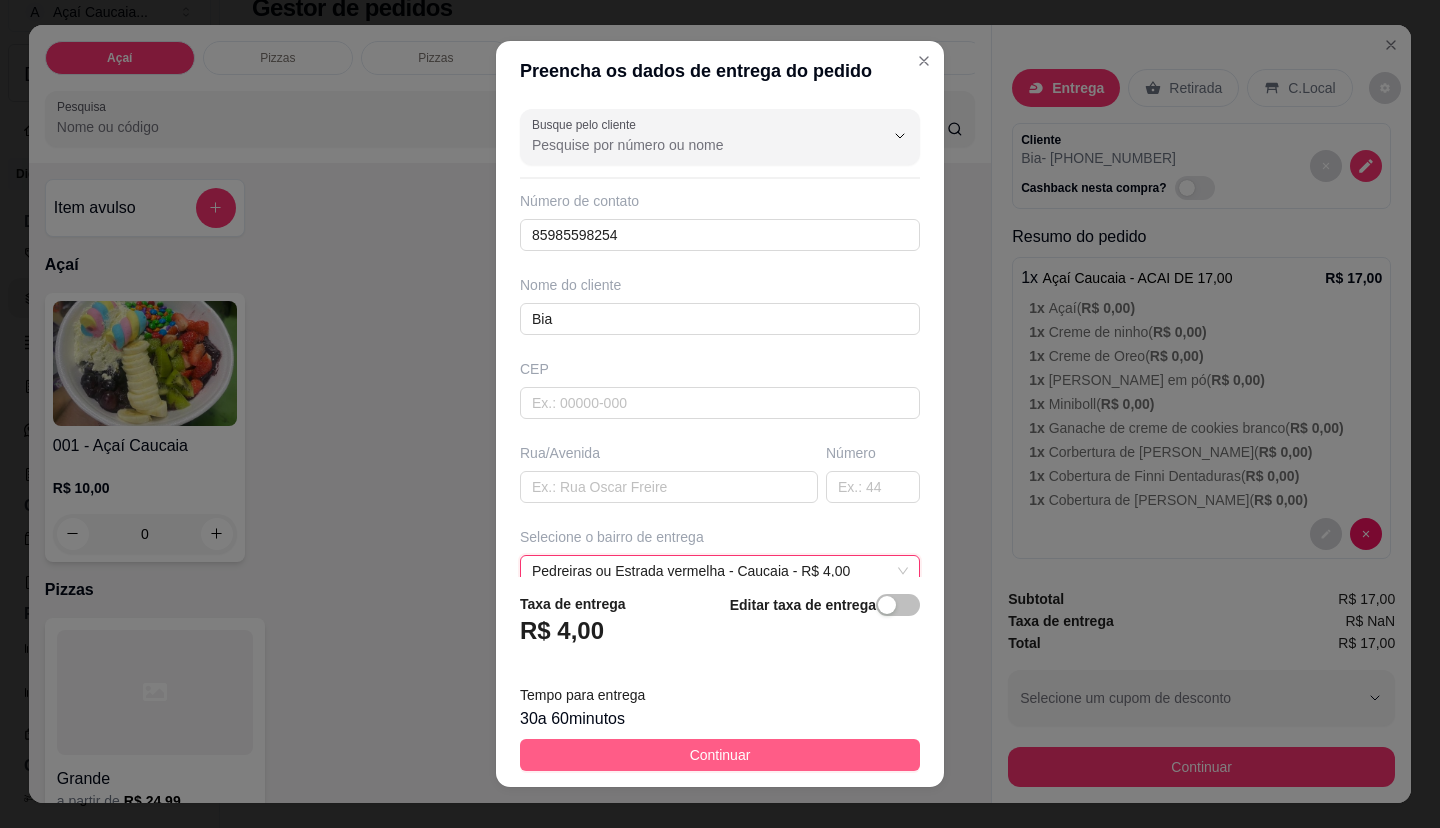 click on "Continuar" at bounding box center (720, 755) 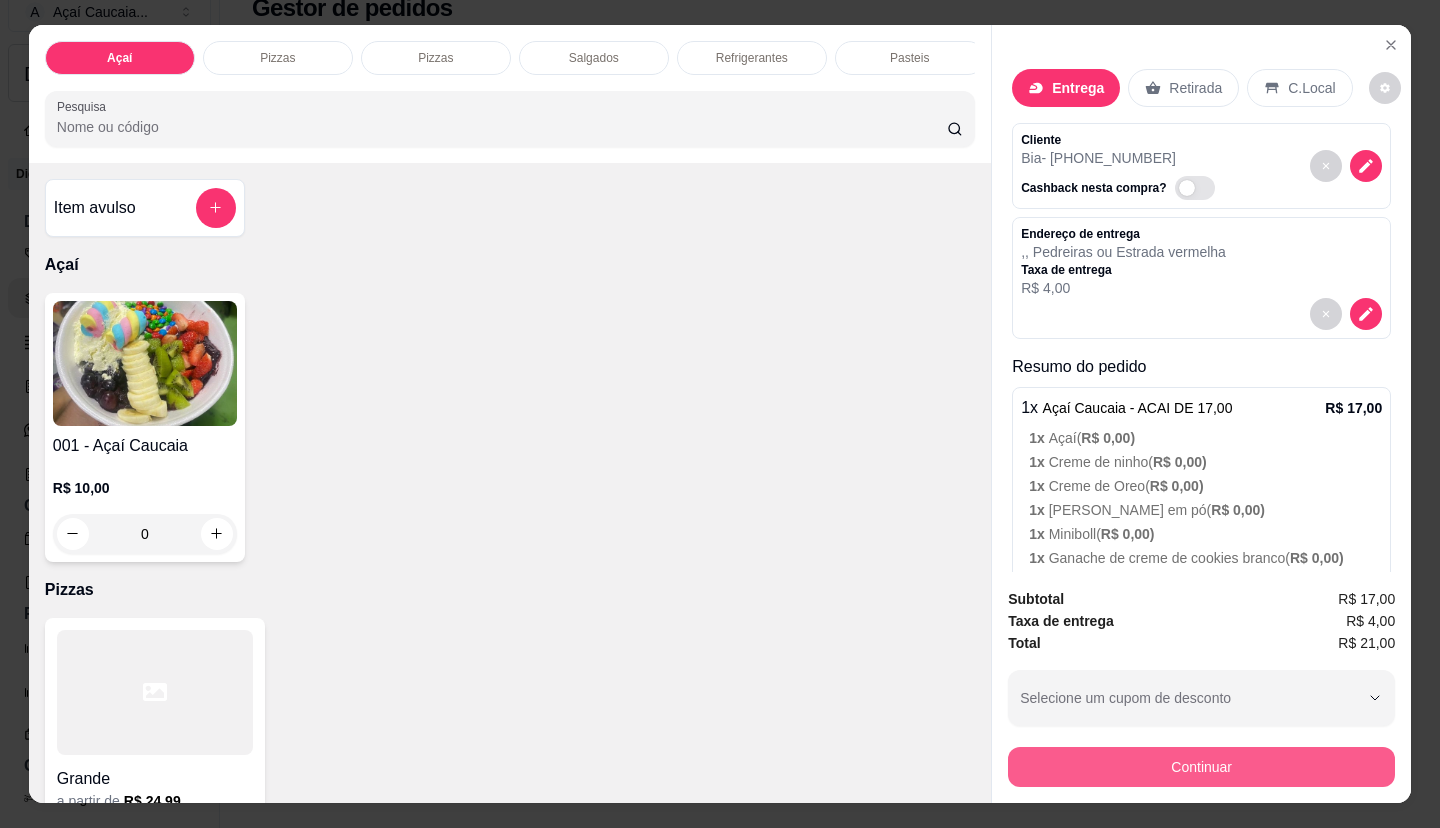 click on "Continuar" at bounding box center (1201, 767) 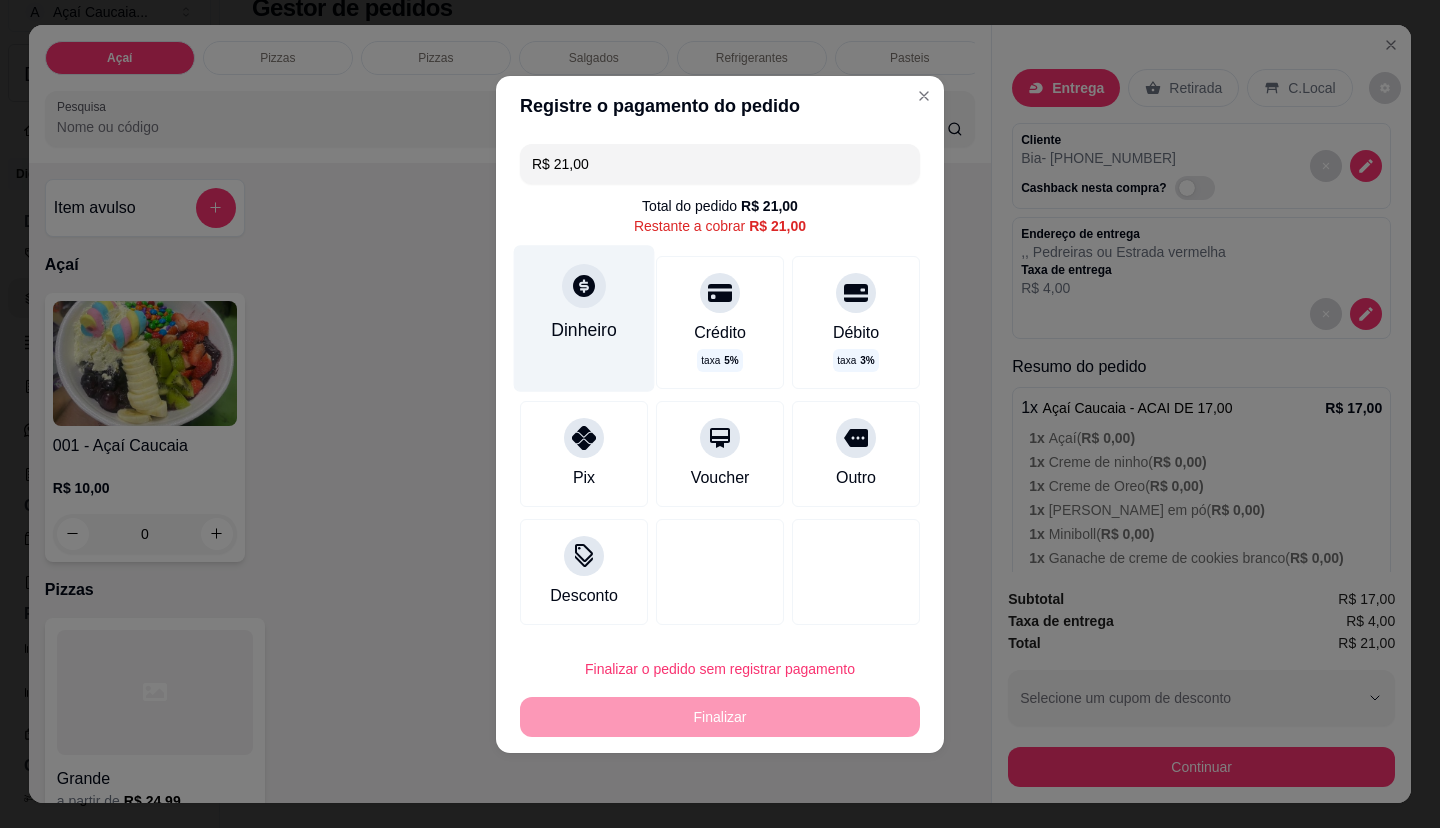 click on "Dinheiro" at bounding box center [584, 329] 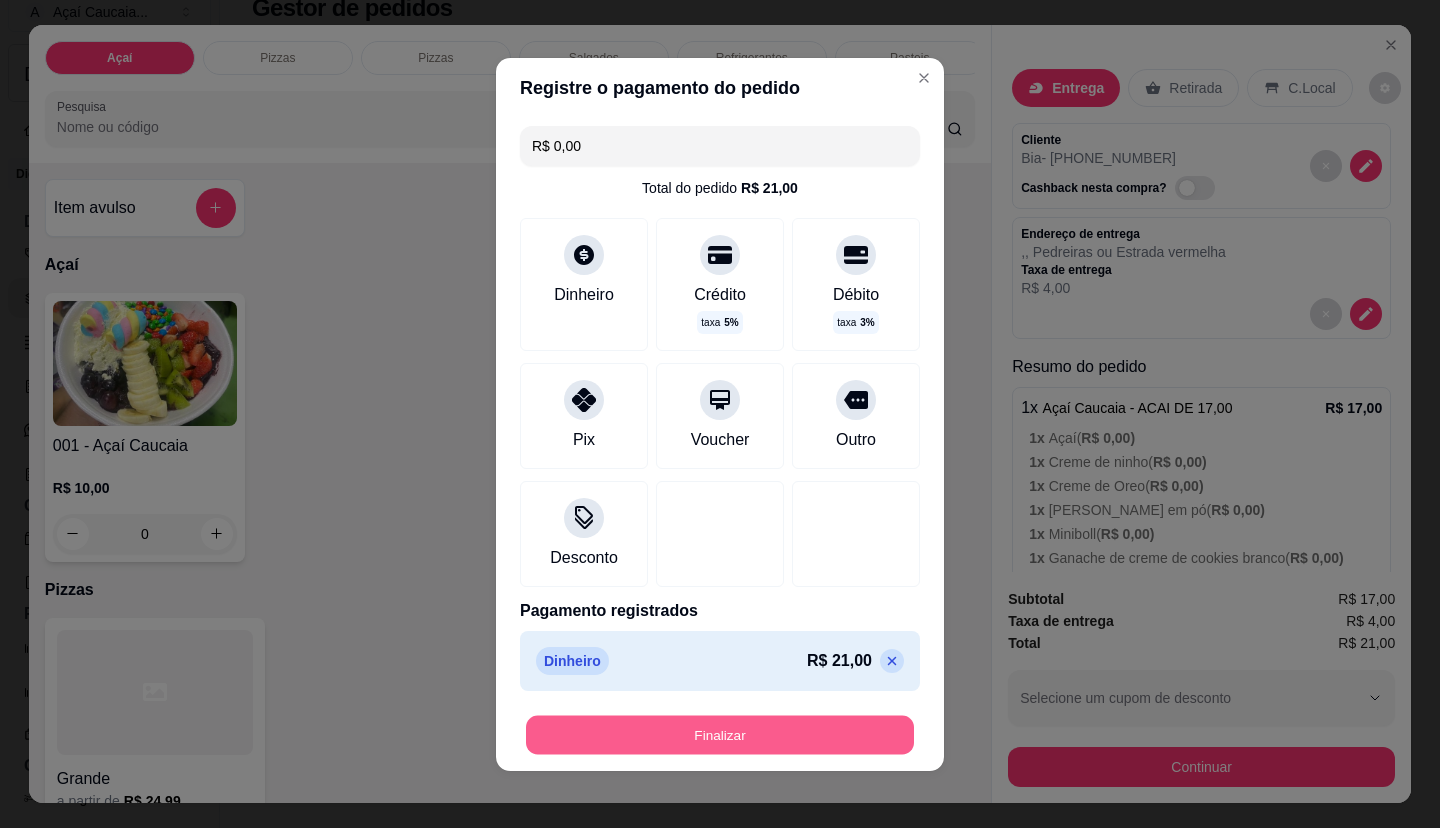 click on "Finalizar" at bounding box center [720, 734] 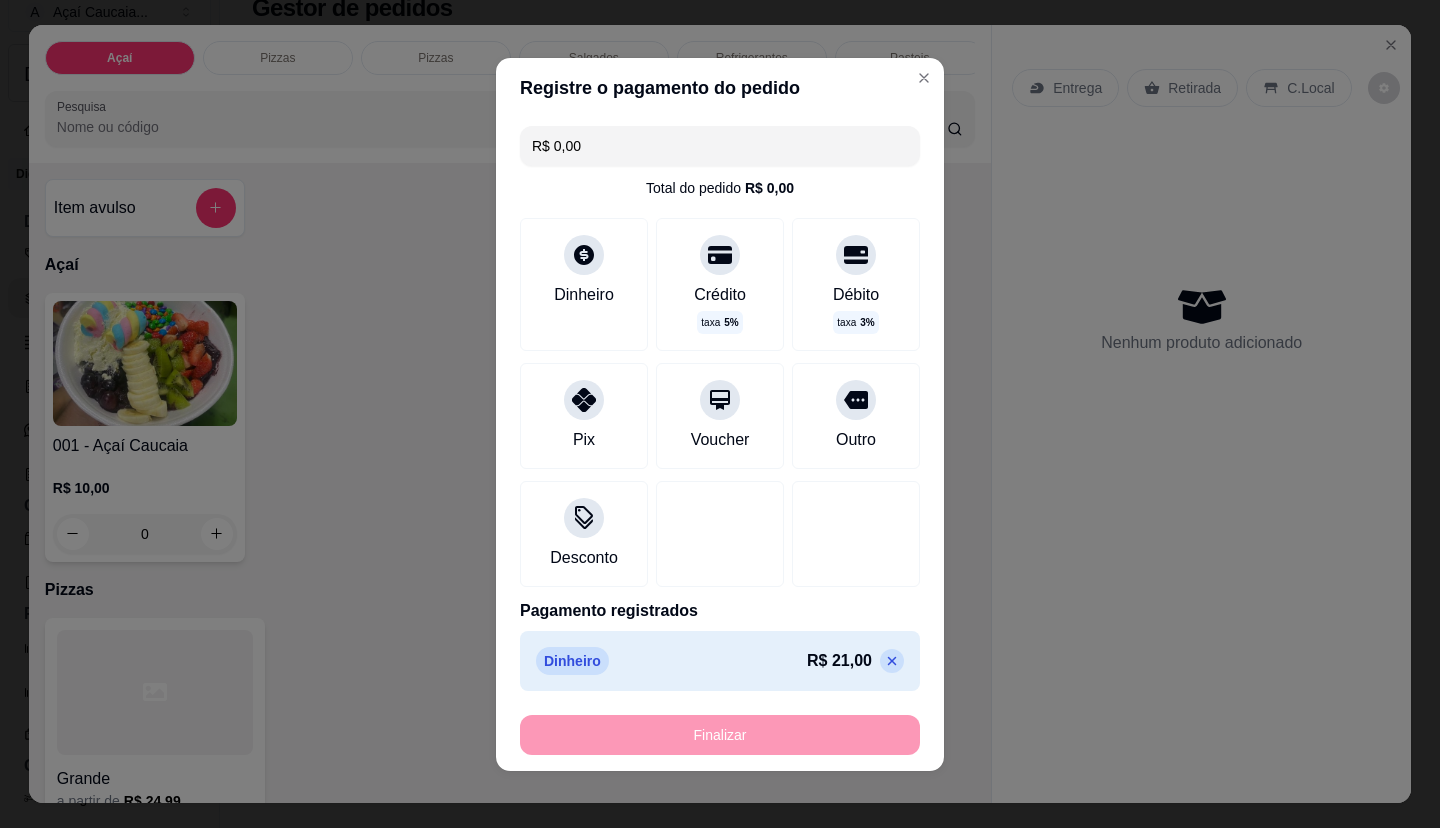 type on "-R$ 21,00" 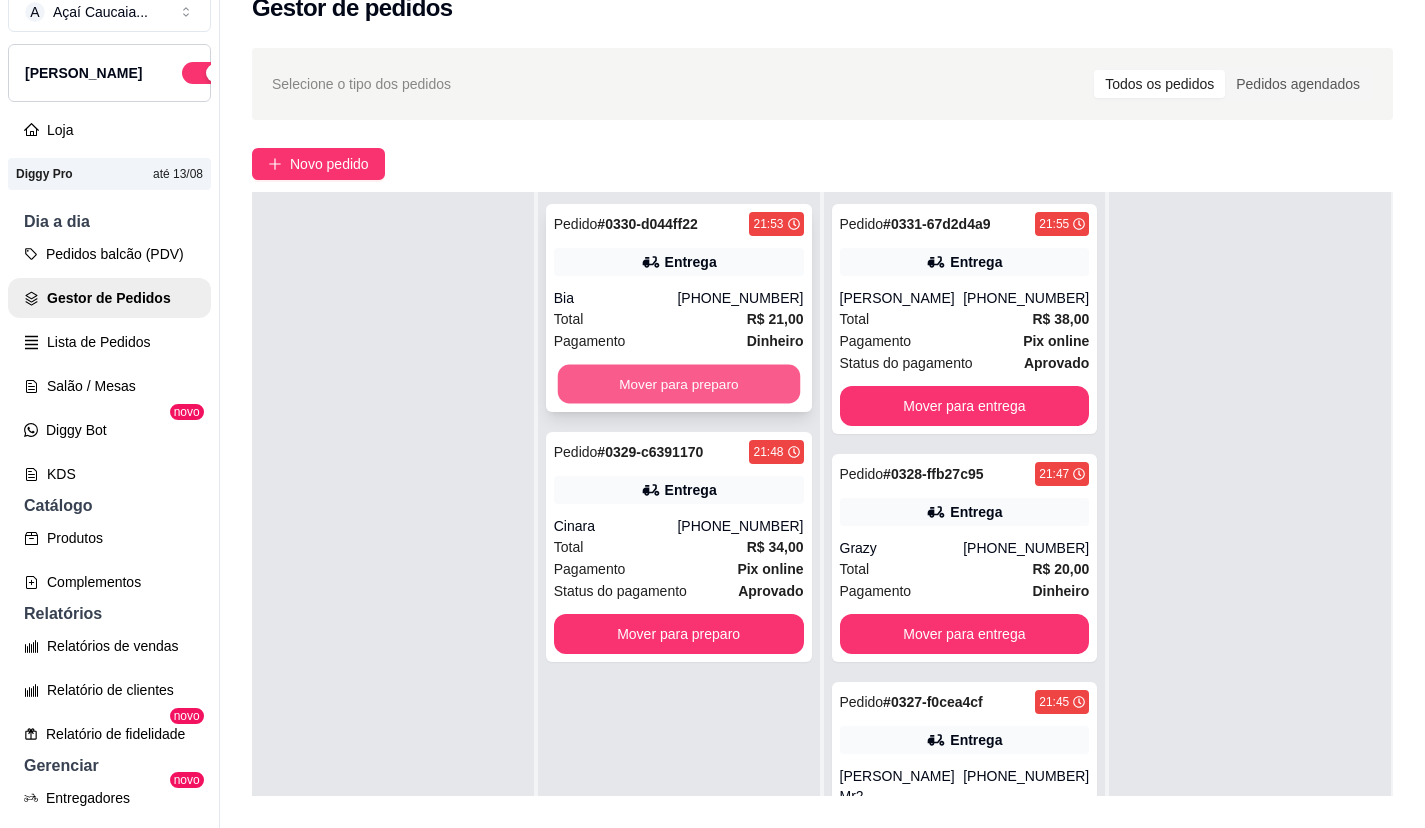 click on "Mover para preparo" at bounding box center [678, 384] 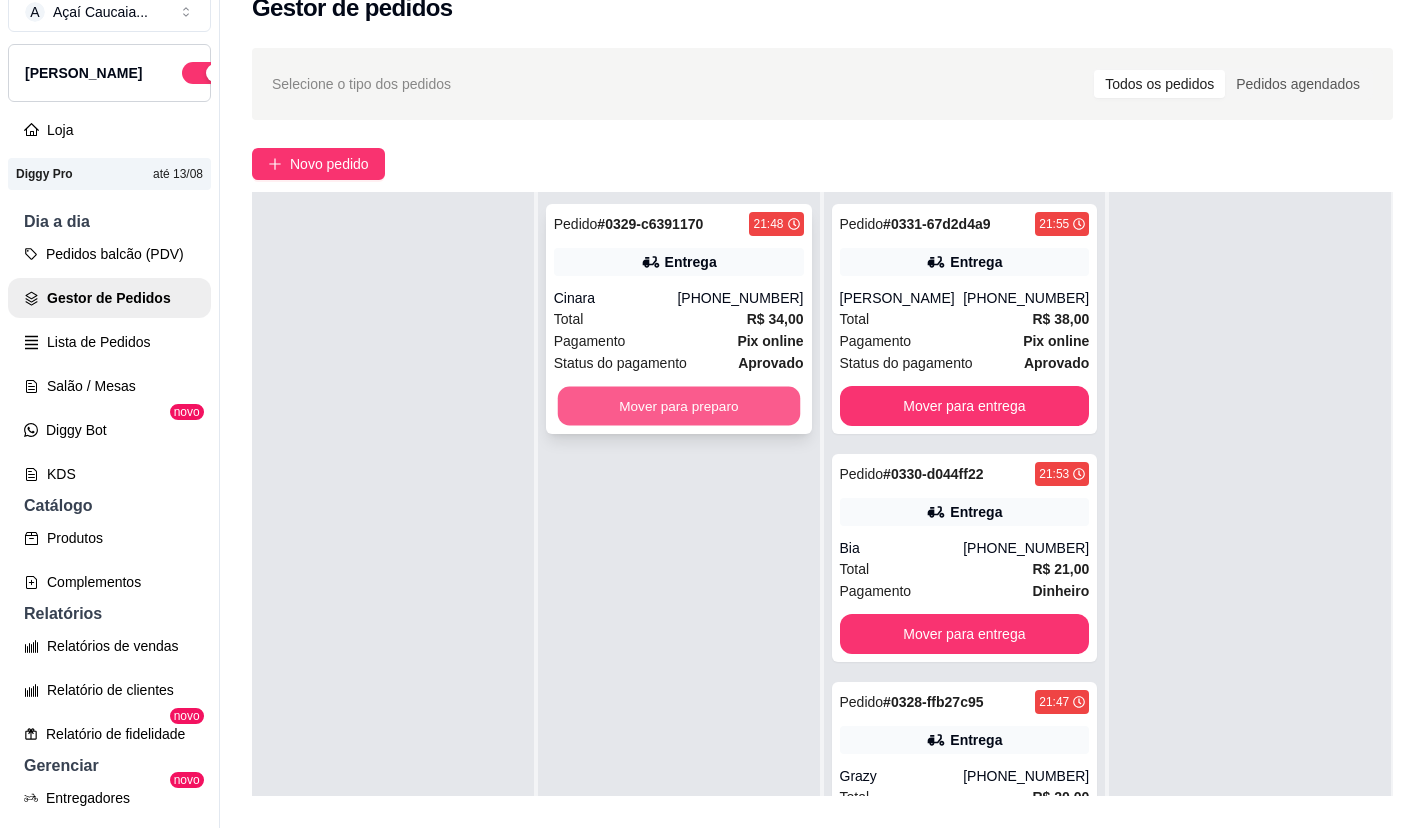 click on "Mover para preparo" at bounding box center (678, 406) 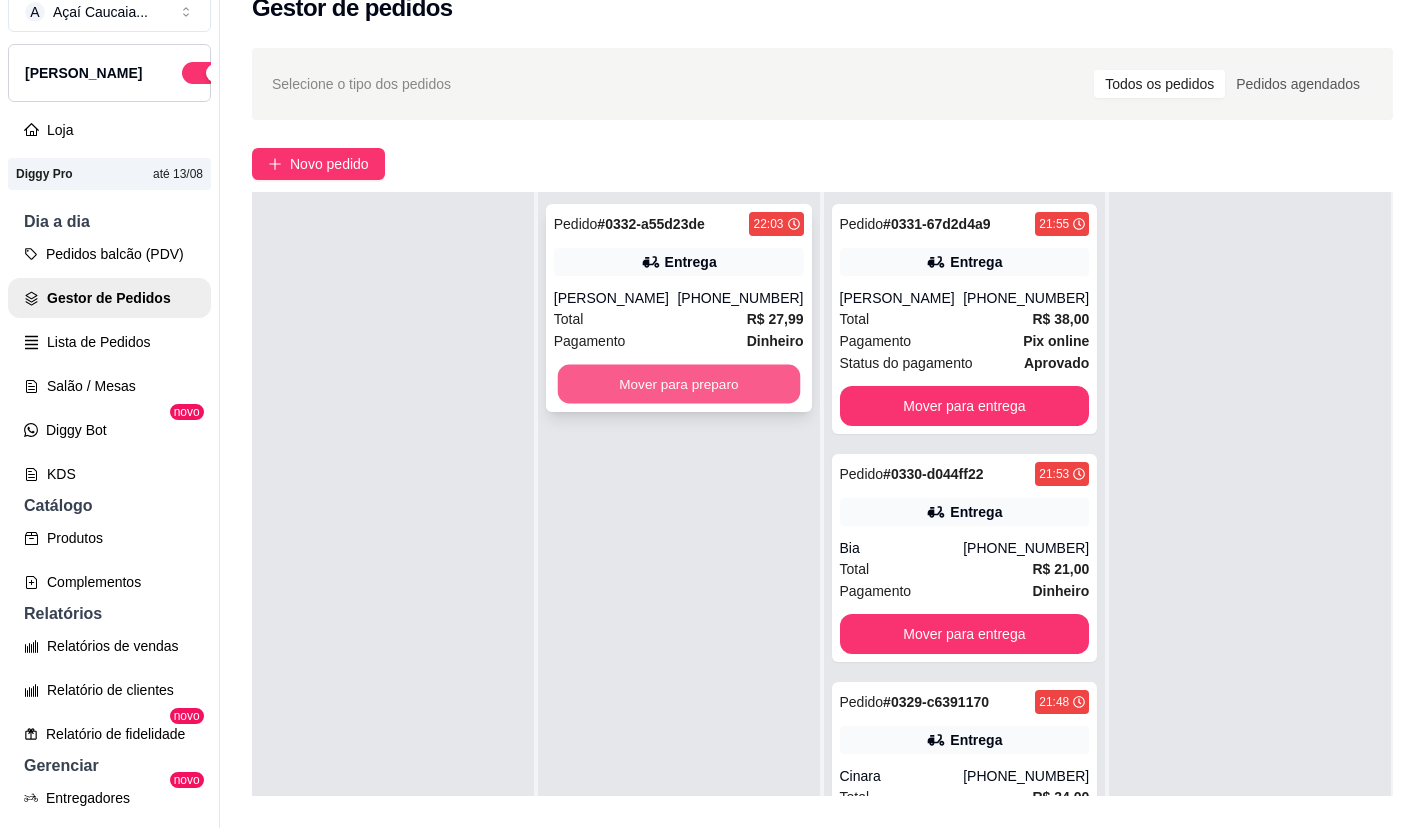 click on "Mover para preparo" at bounding box center [678, 384] 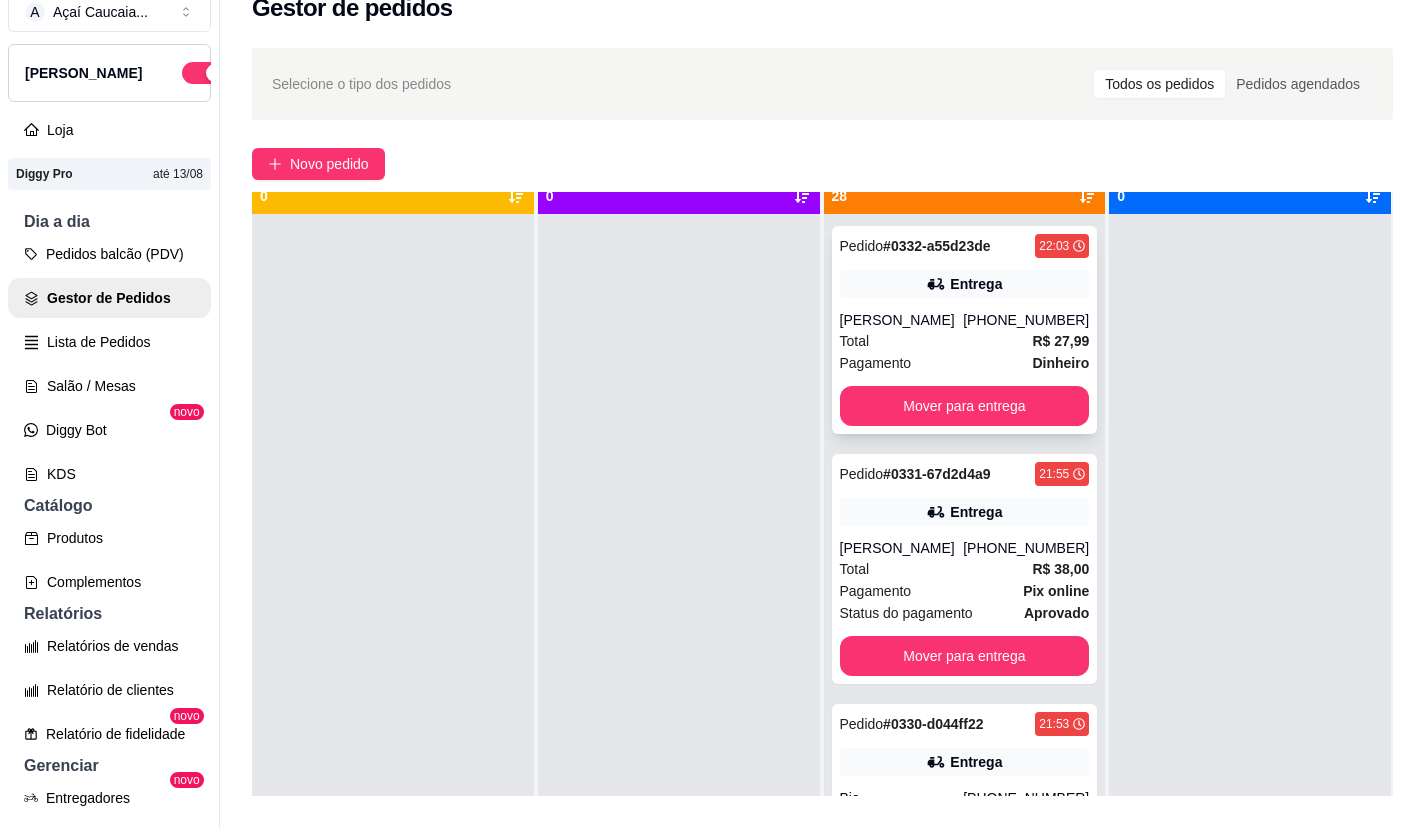 scroll, scrollTop: 0, scrollLeft: 0, axis: both 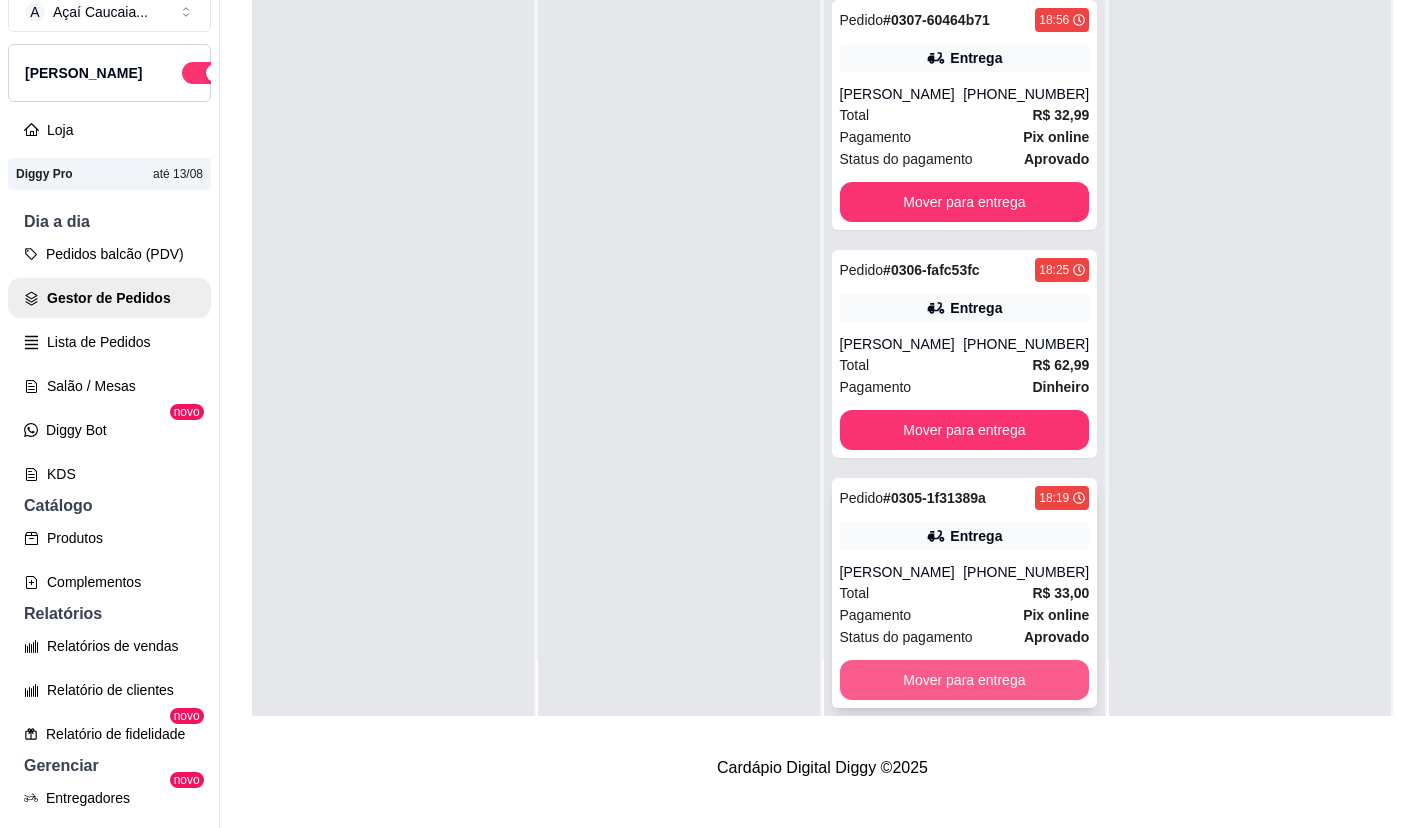 click on "Mover para entrega" at bounding box center [965, 680] 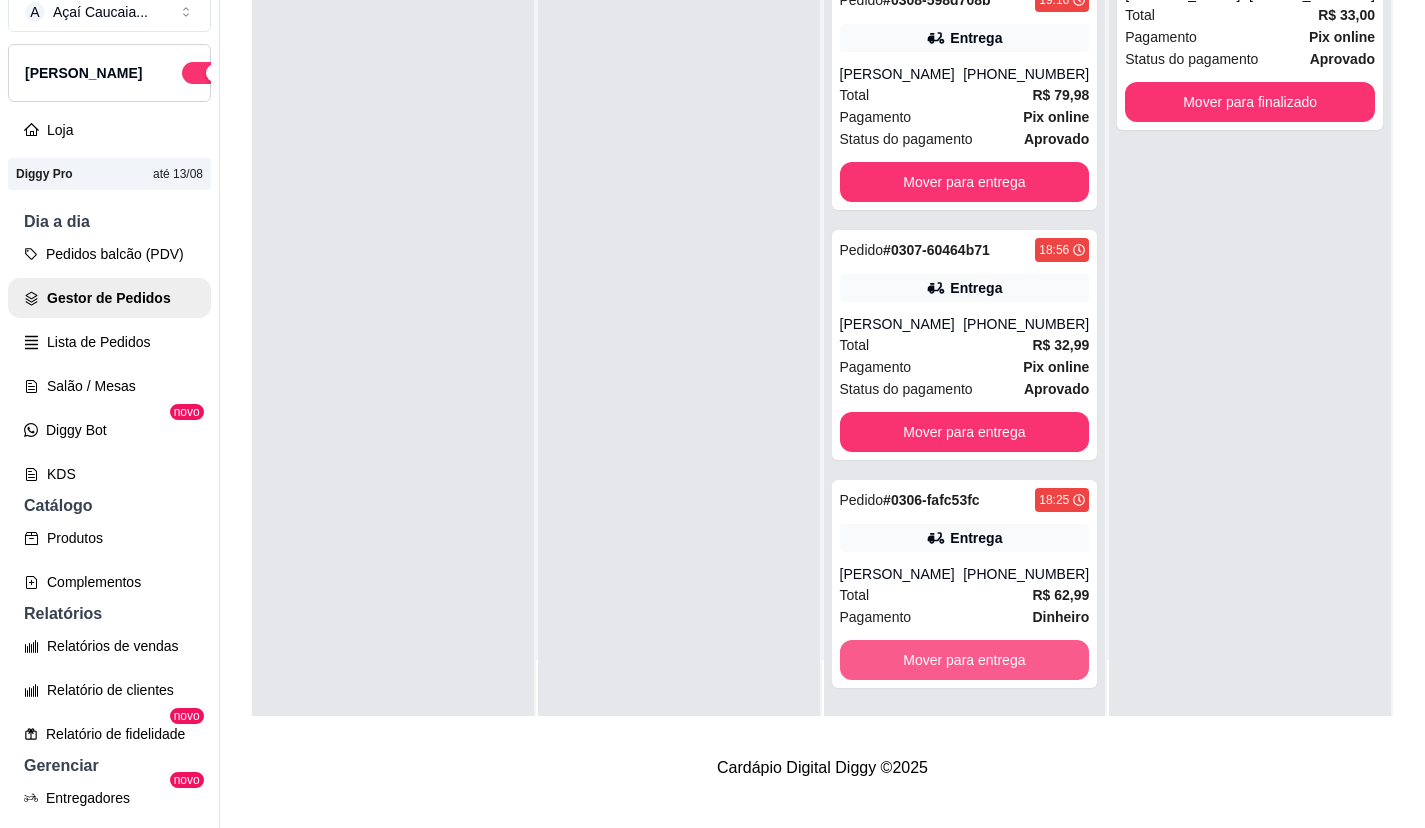 scroll, scrollTop: 5654, scrollLeft: 0, axis: vertical 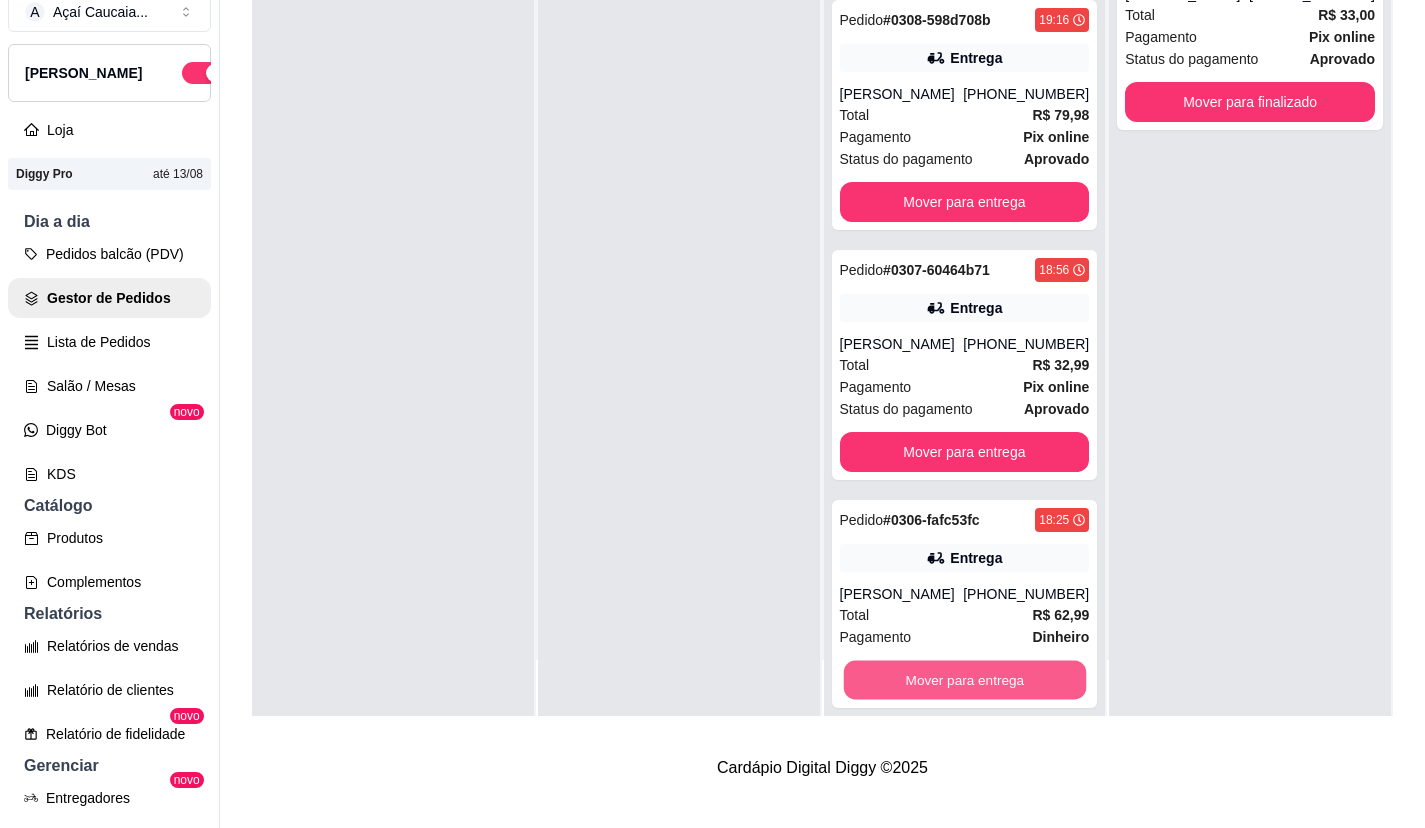 click on "Mover para entrega" at bounding box center [964, 680] 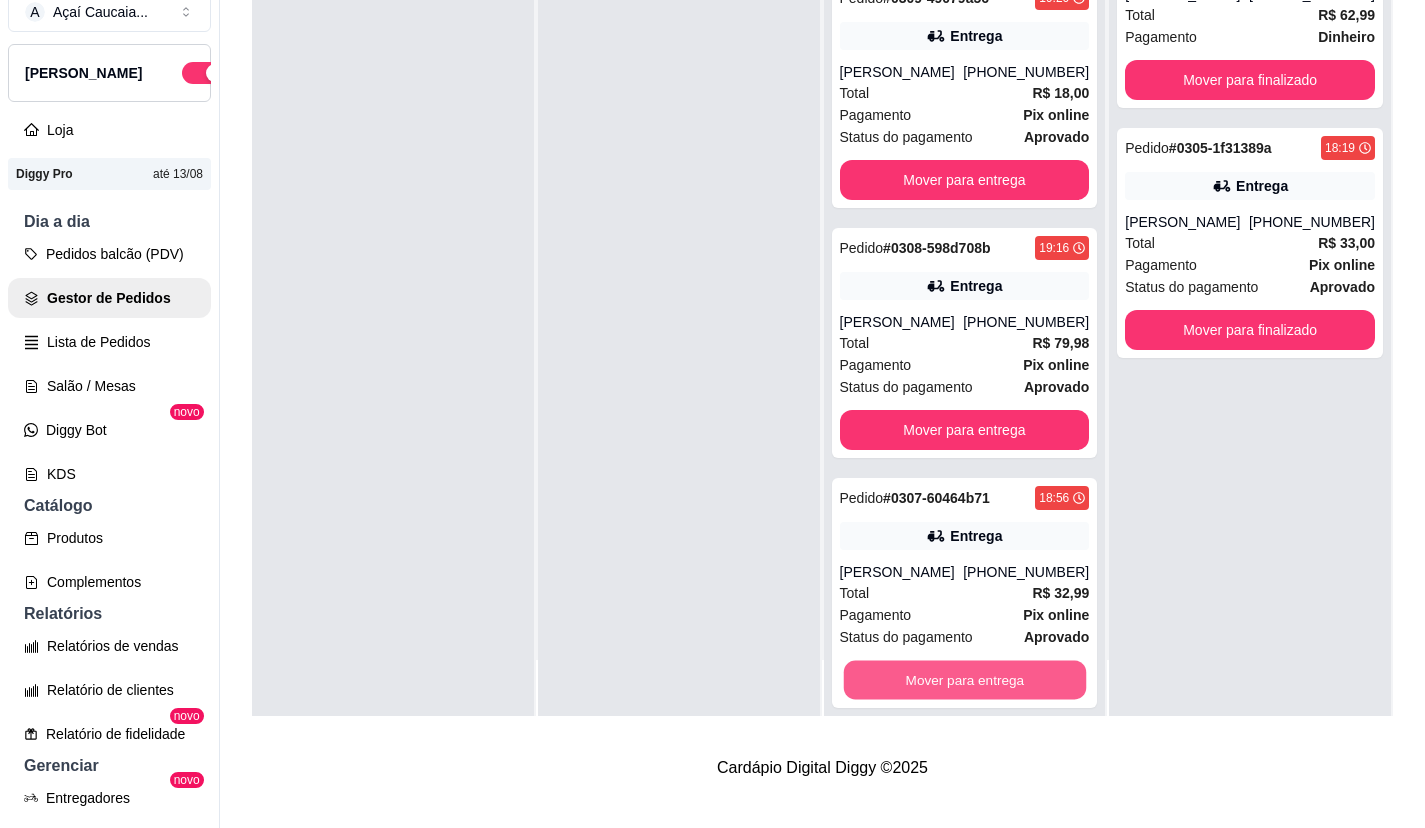 click on "Mover para entrega" at bounding box center (964, 680) 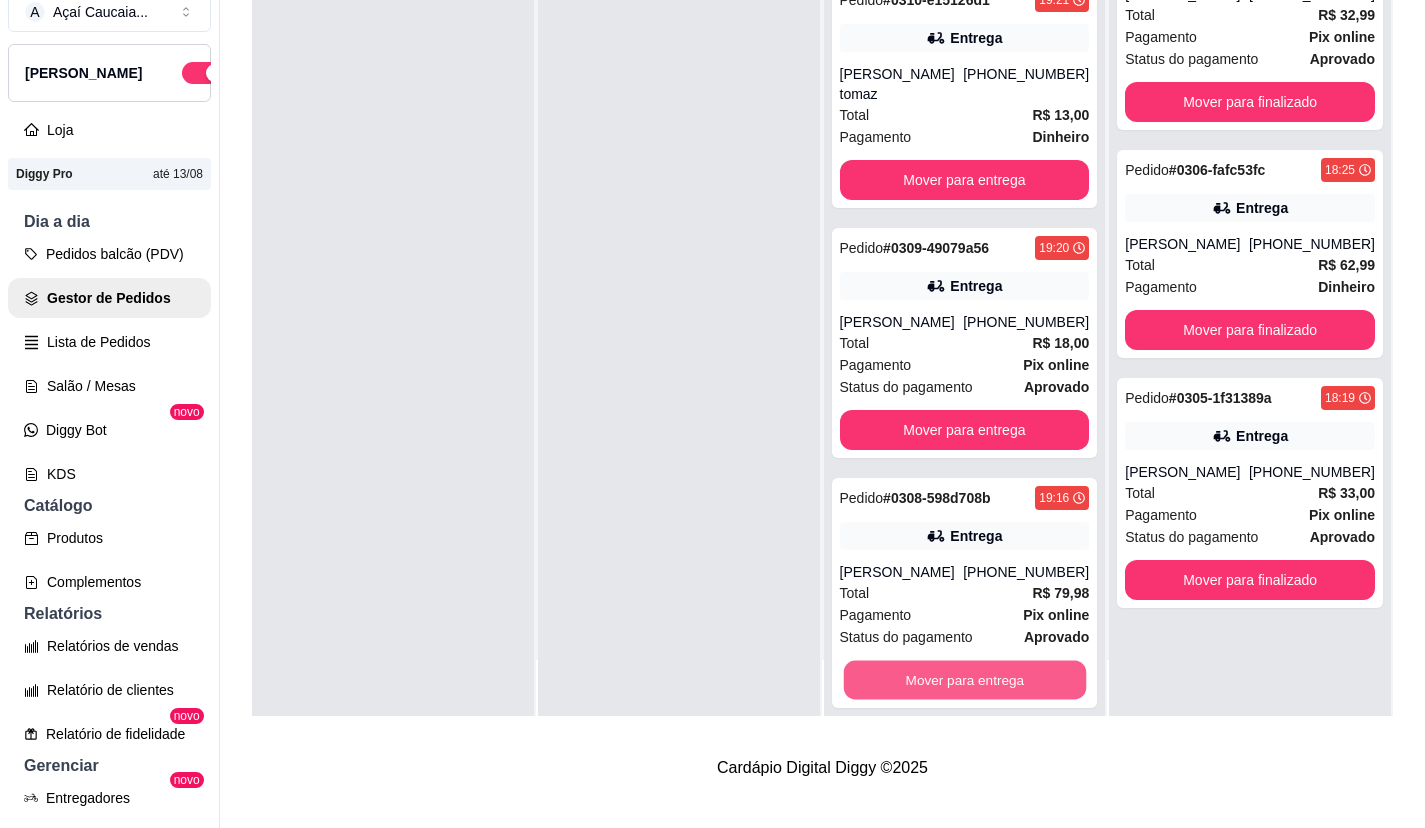 click on "Mover para entrega" at bounding box center (964, 680) 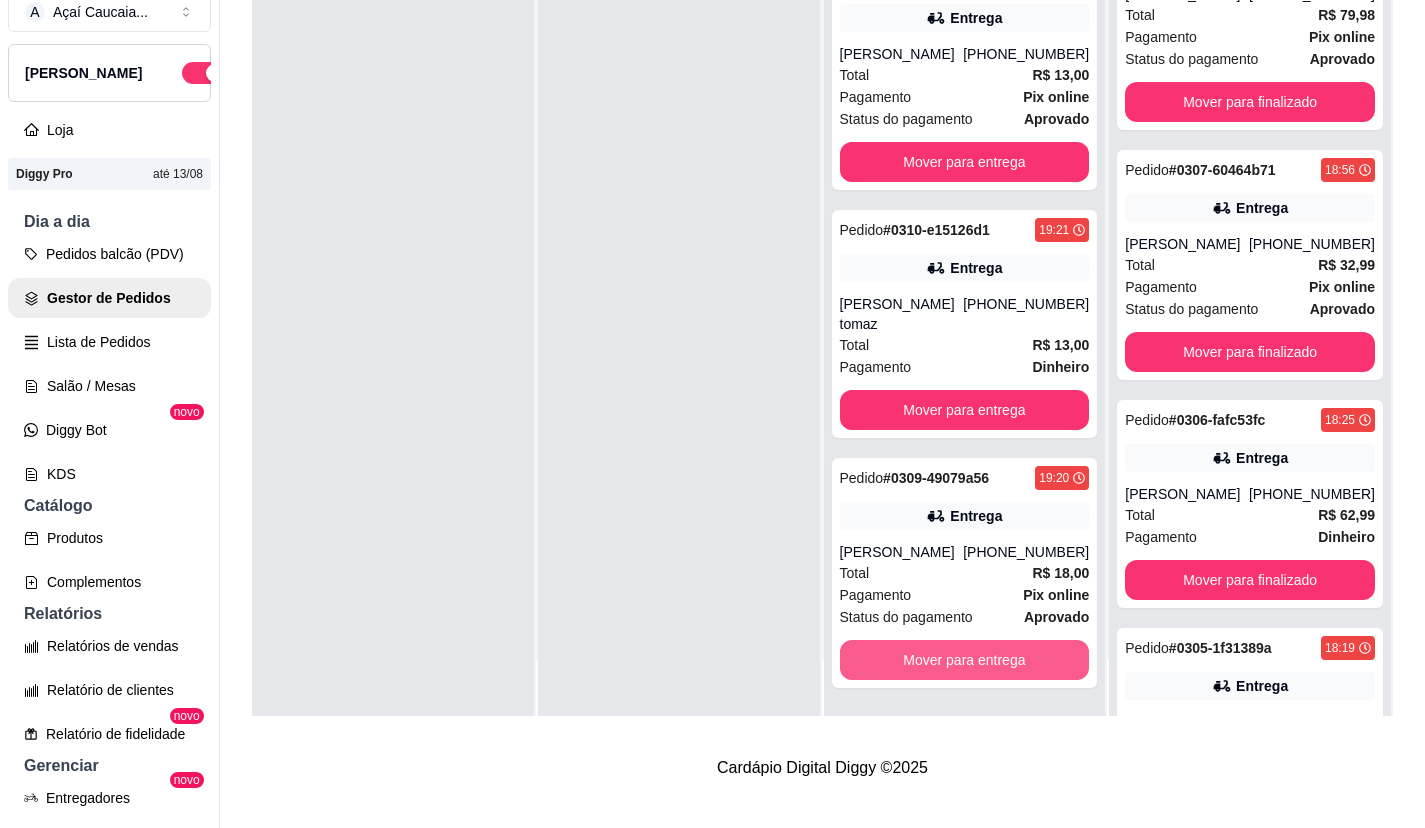 scroll, scrollTop: 4926, scrollLeft: 0, axis: vertical 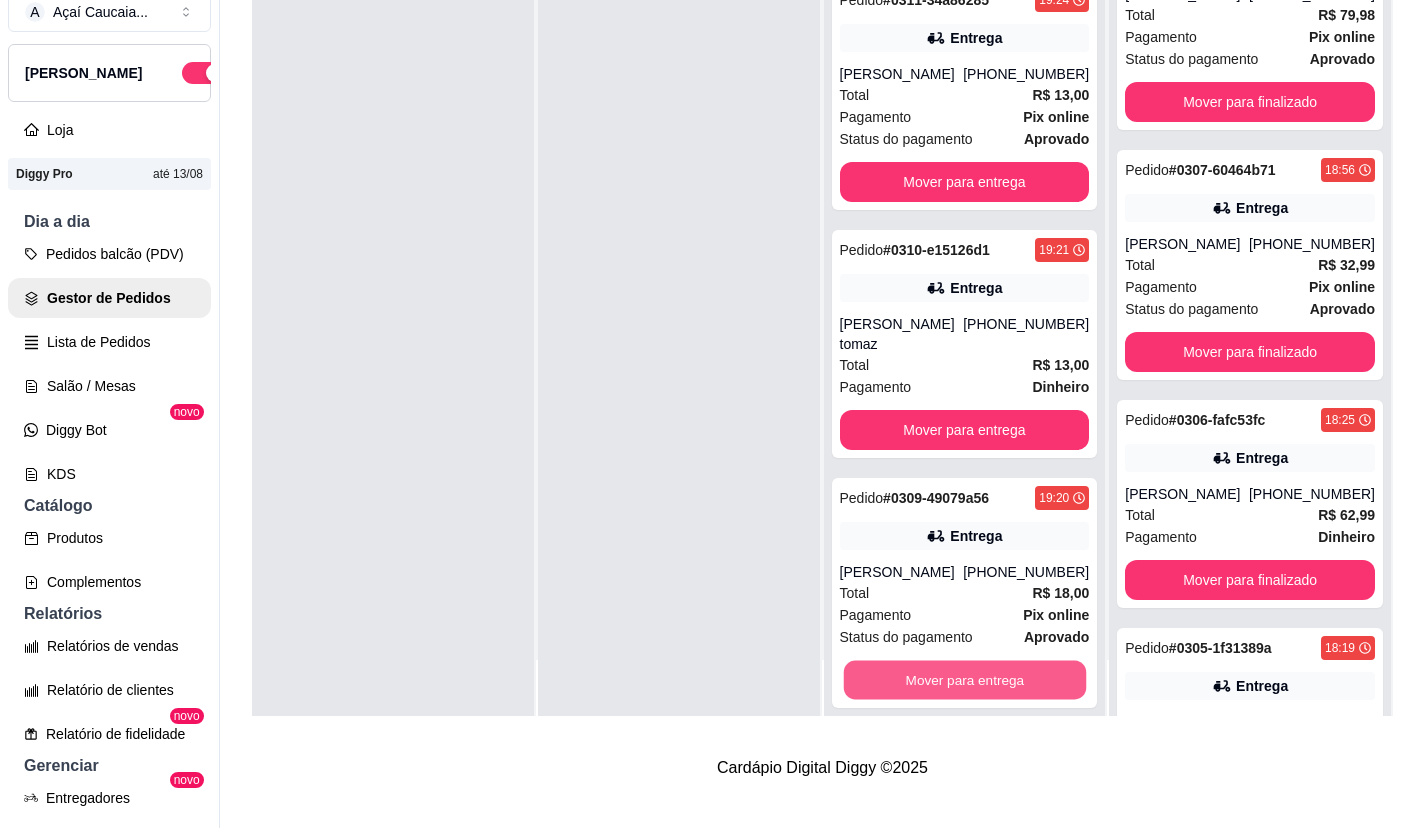 click on "Mover para entrega" at bounding box center [964, 680] 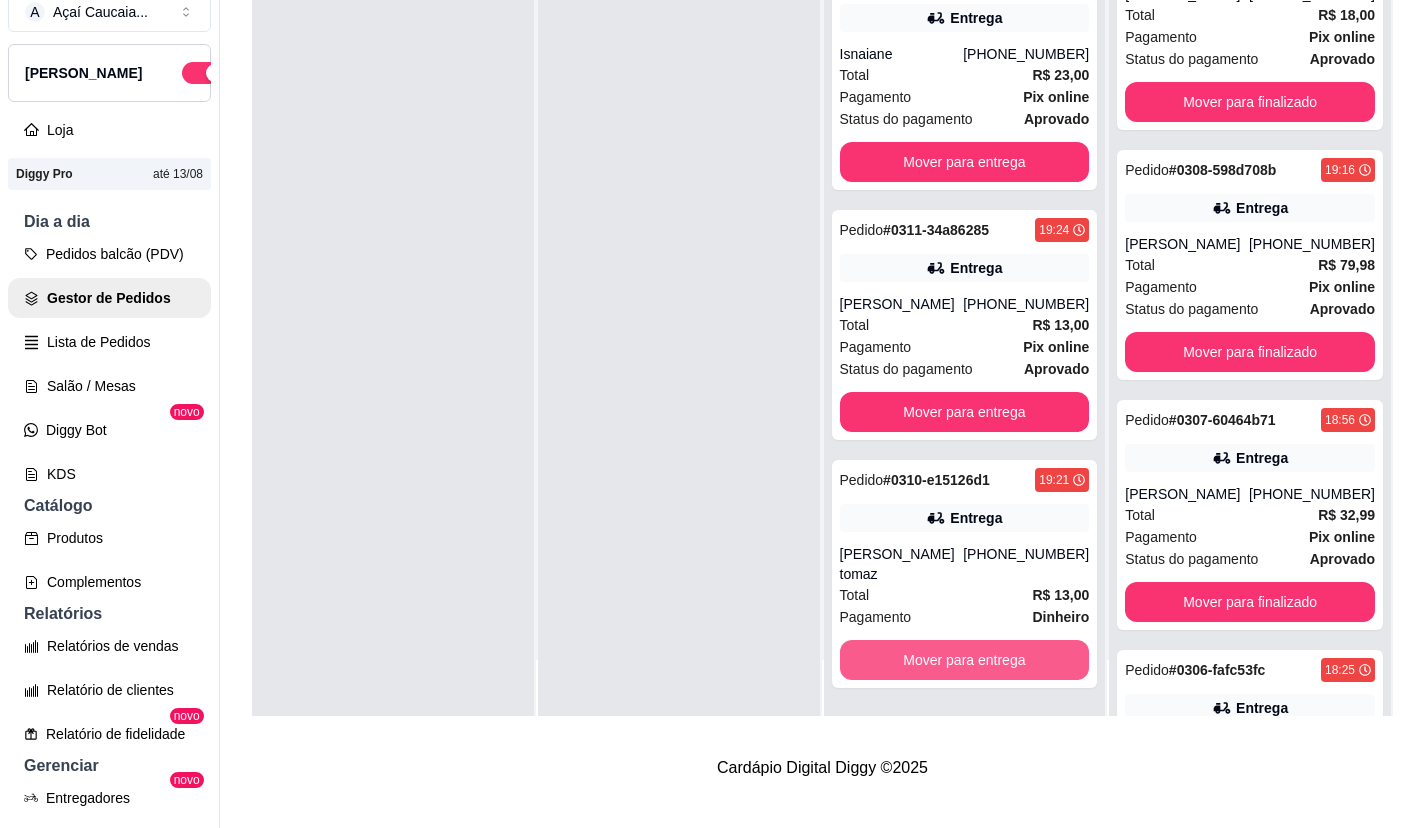 scroll, scrollTop: 4676, scrollLeft: 0, axis: vertical 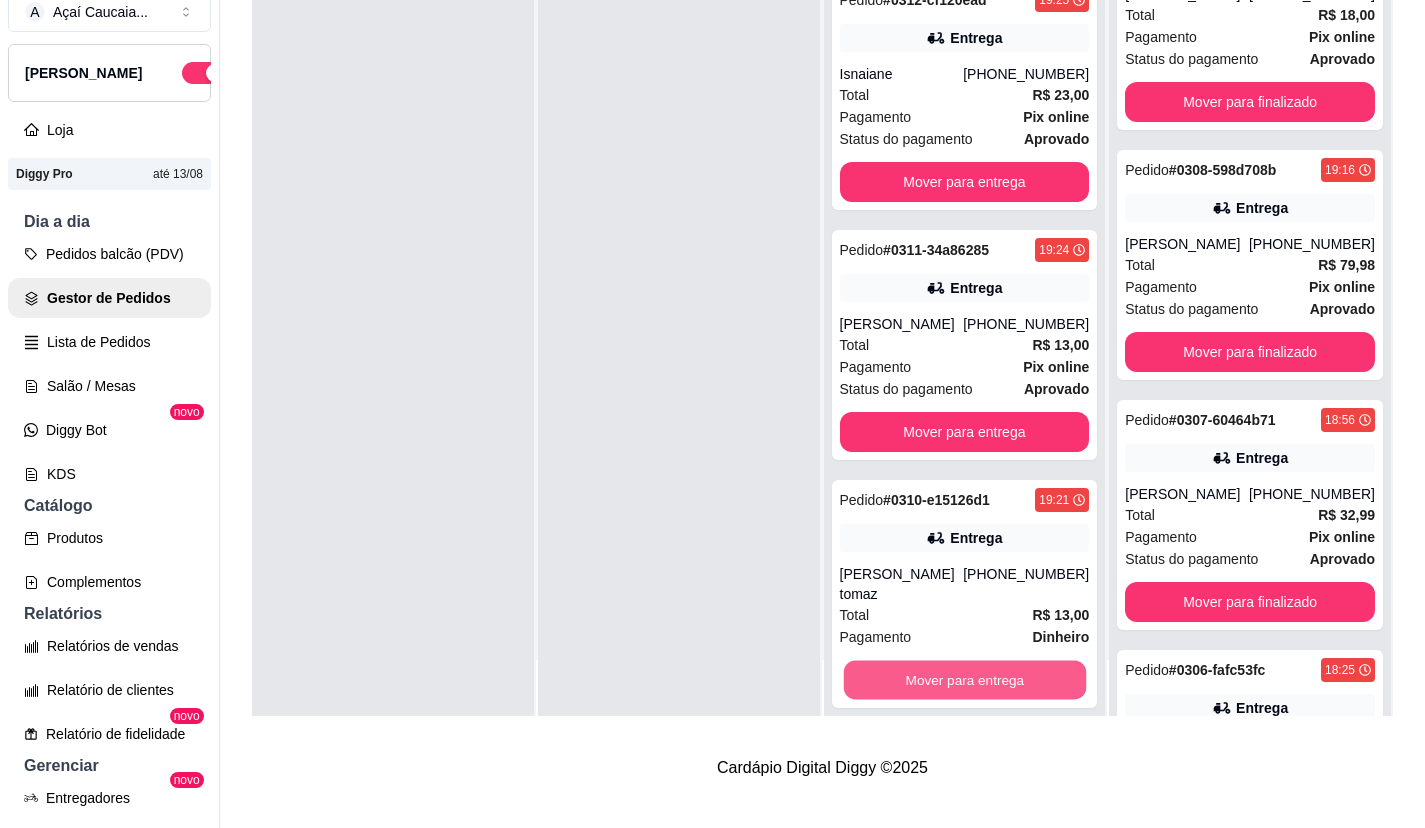 click on "Mover para entrega" at bounding box center (964, 680) 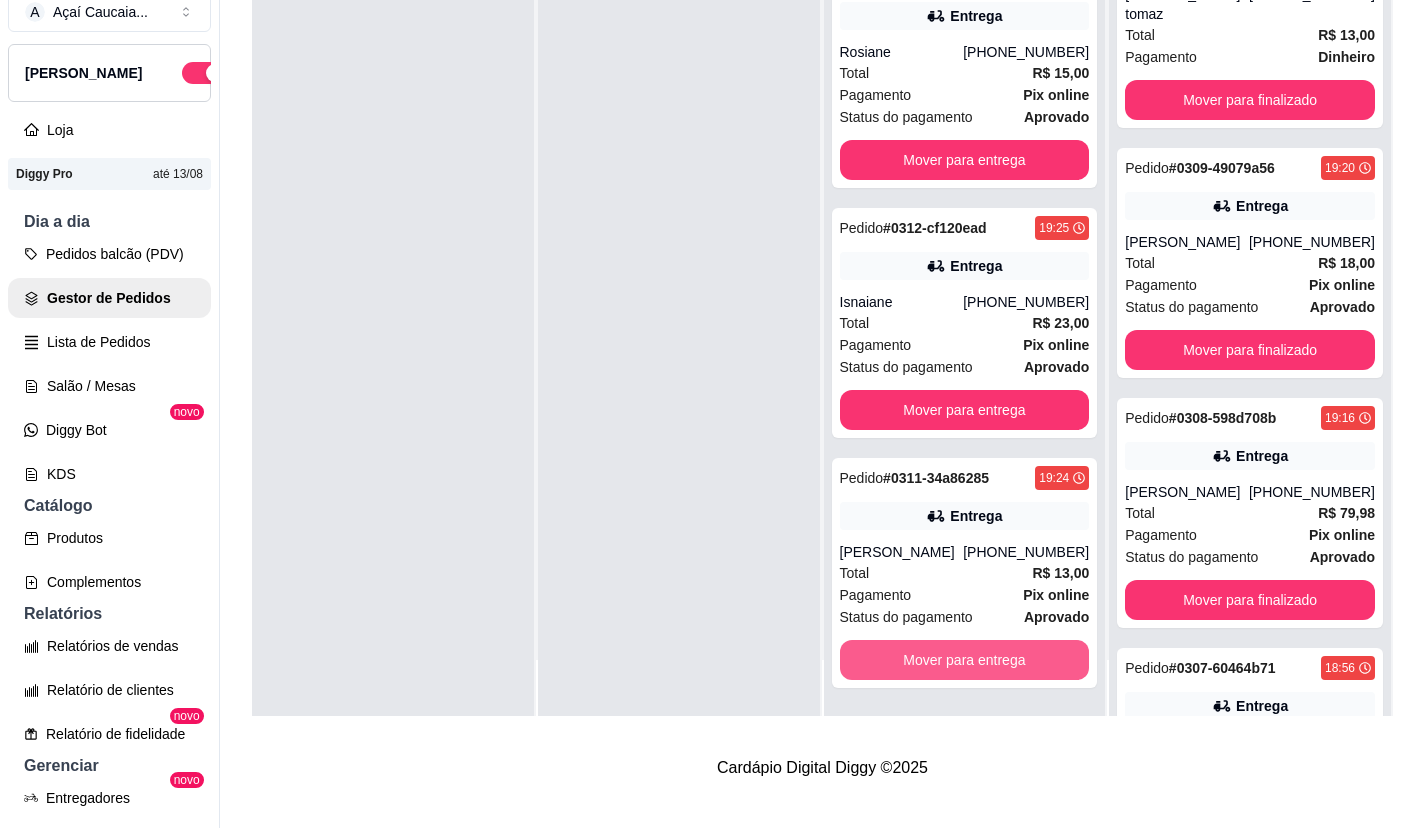 scroll, scrollTop: 4428, scrollLeft: 0, axis: vertical 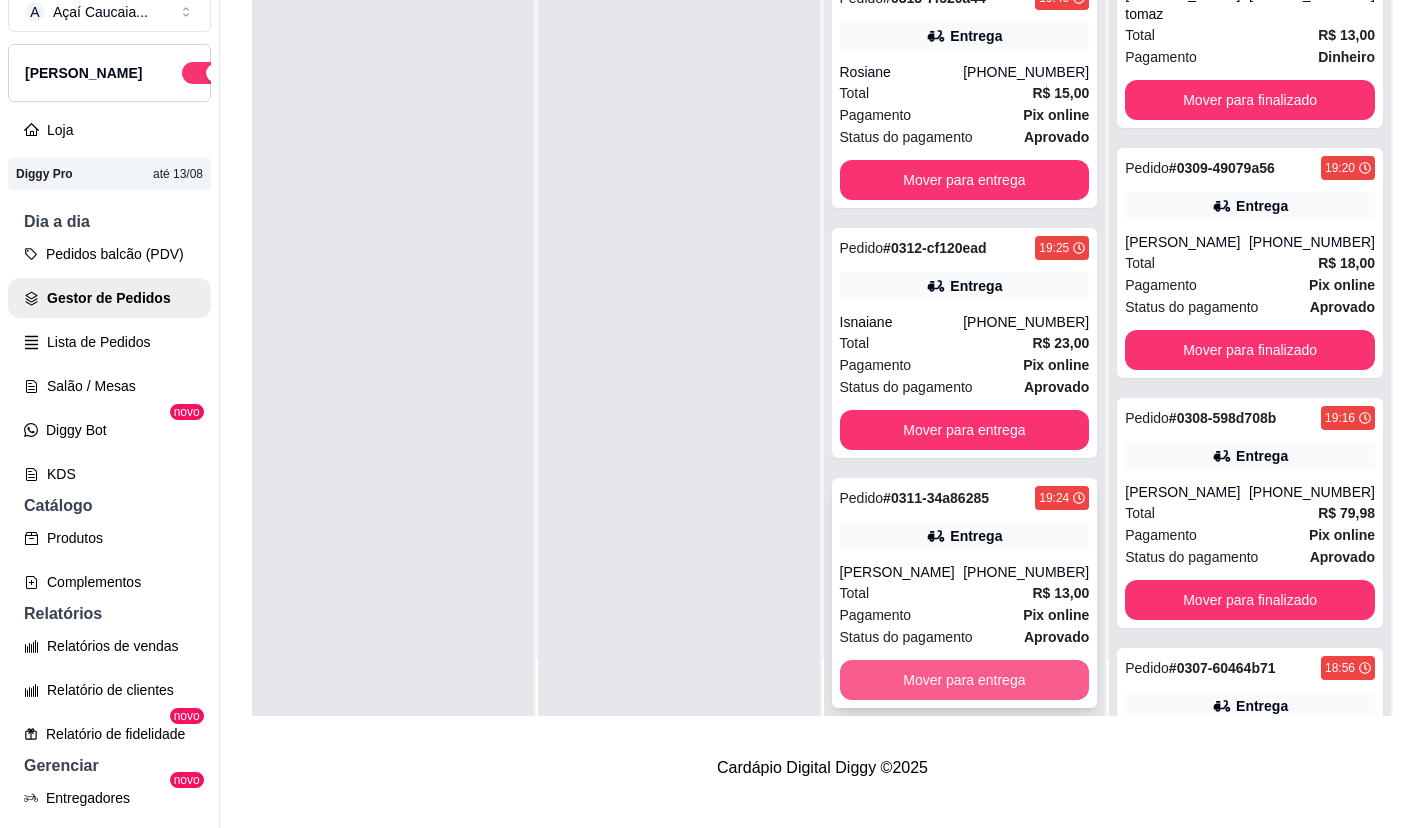 click on "Mover para entrega" at bounding box center (965, 680) 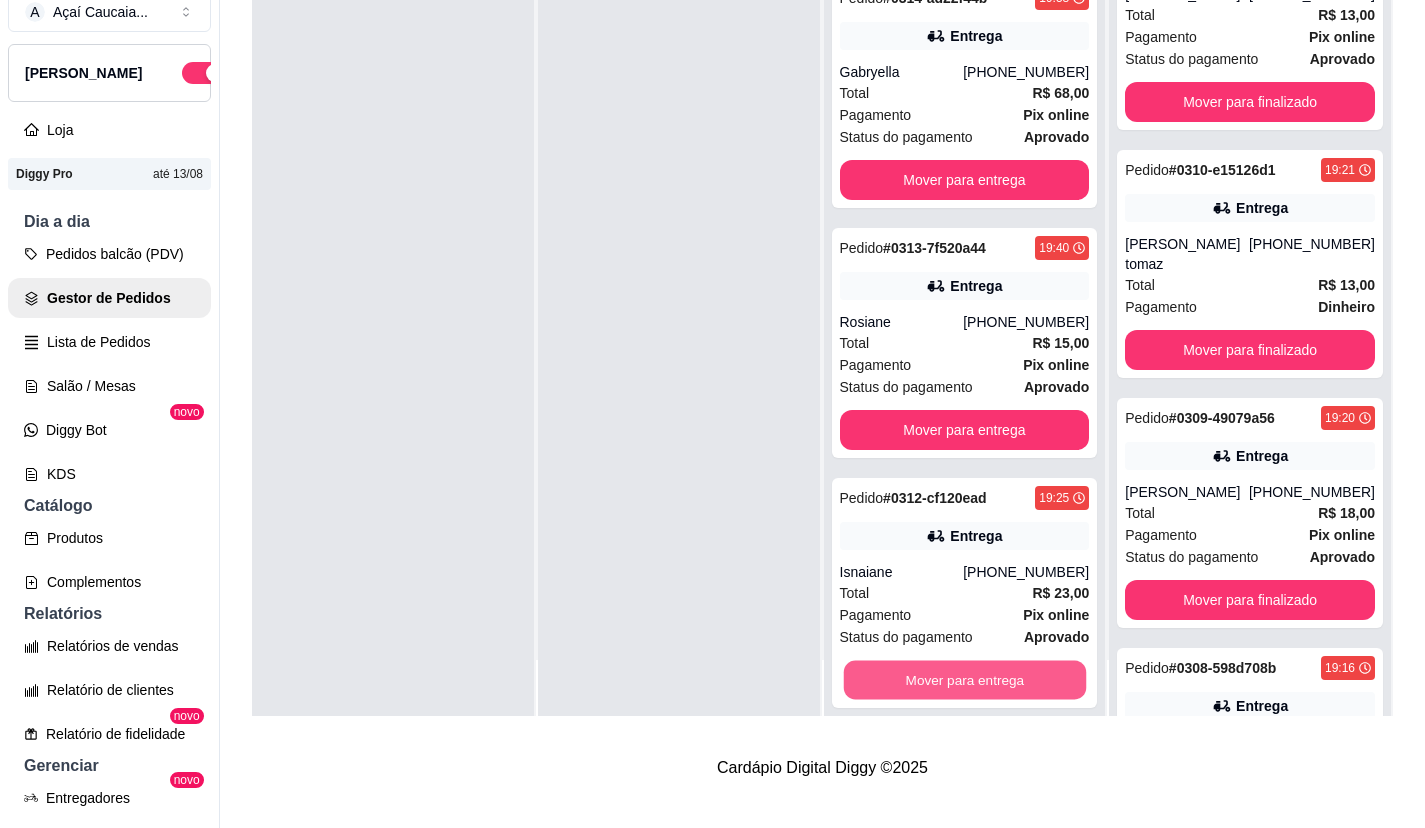 click on "Mover para entrega" at bounding box center [964, 680] 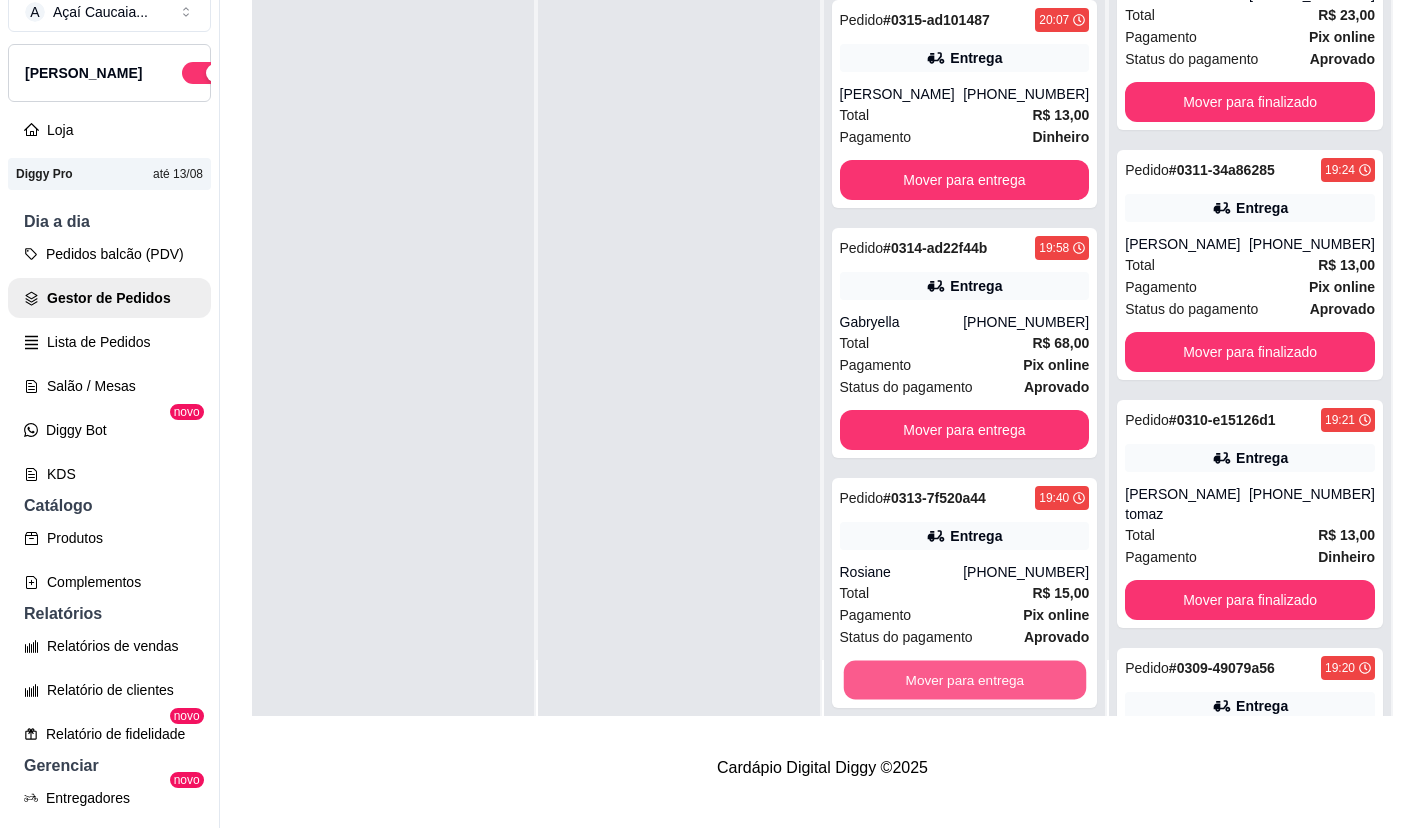 click on "Mover para entrega" at bounding box center [964, 680] 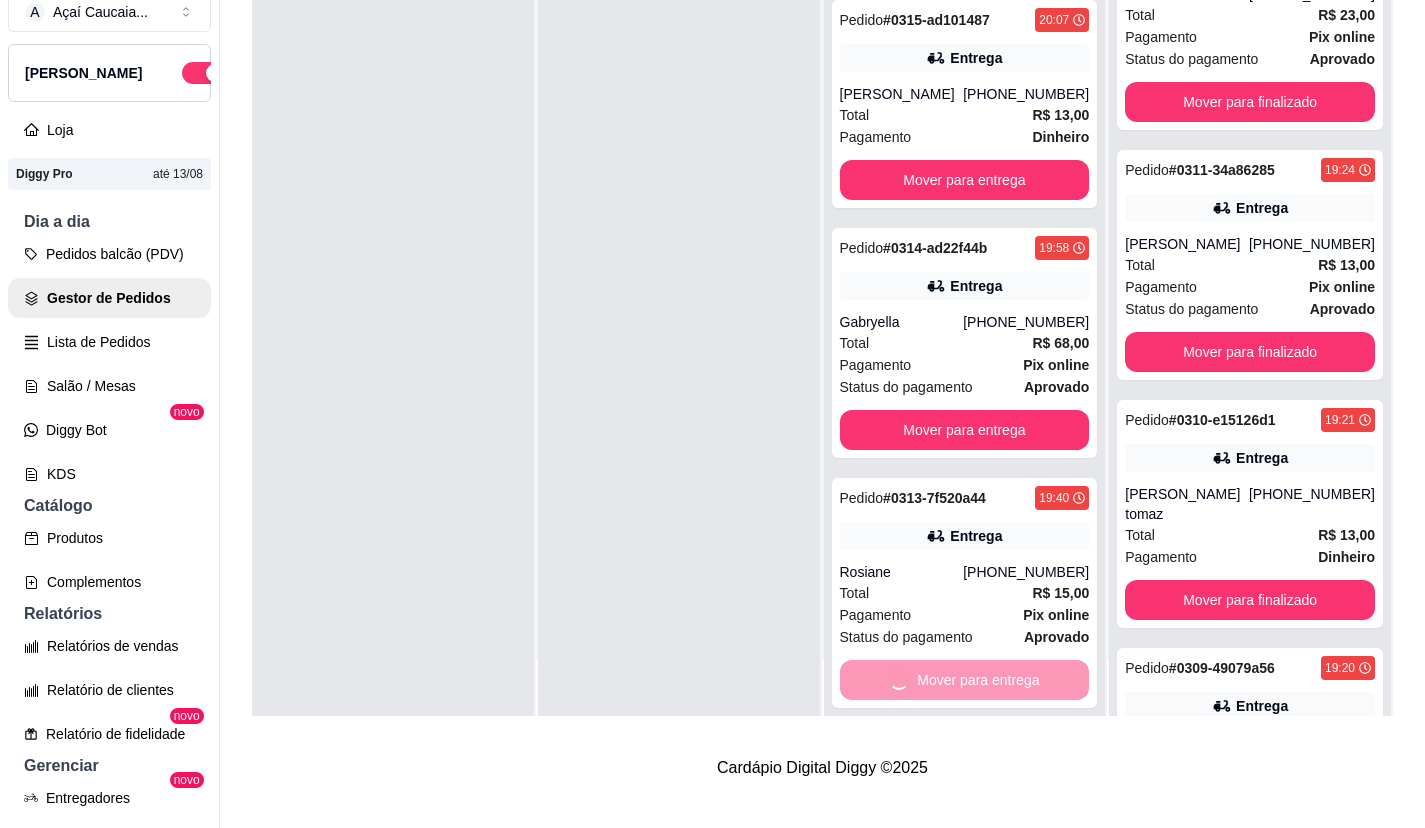 scroll, scrollTop: 3678, scrollLeft: 0, axis: vertical 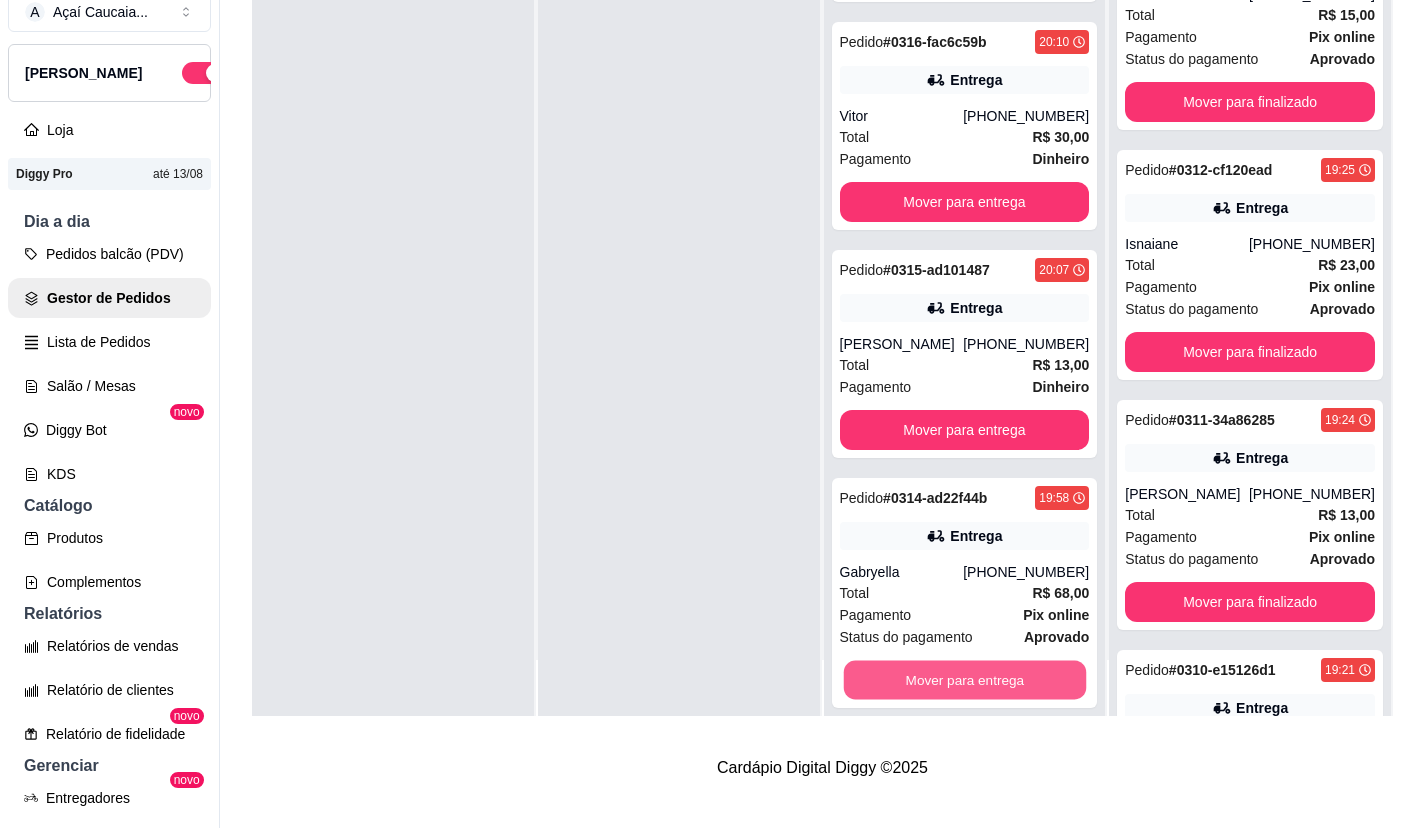 click on "Mover para entrega" at bounding box center (964, 680) 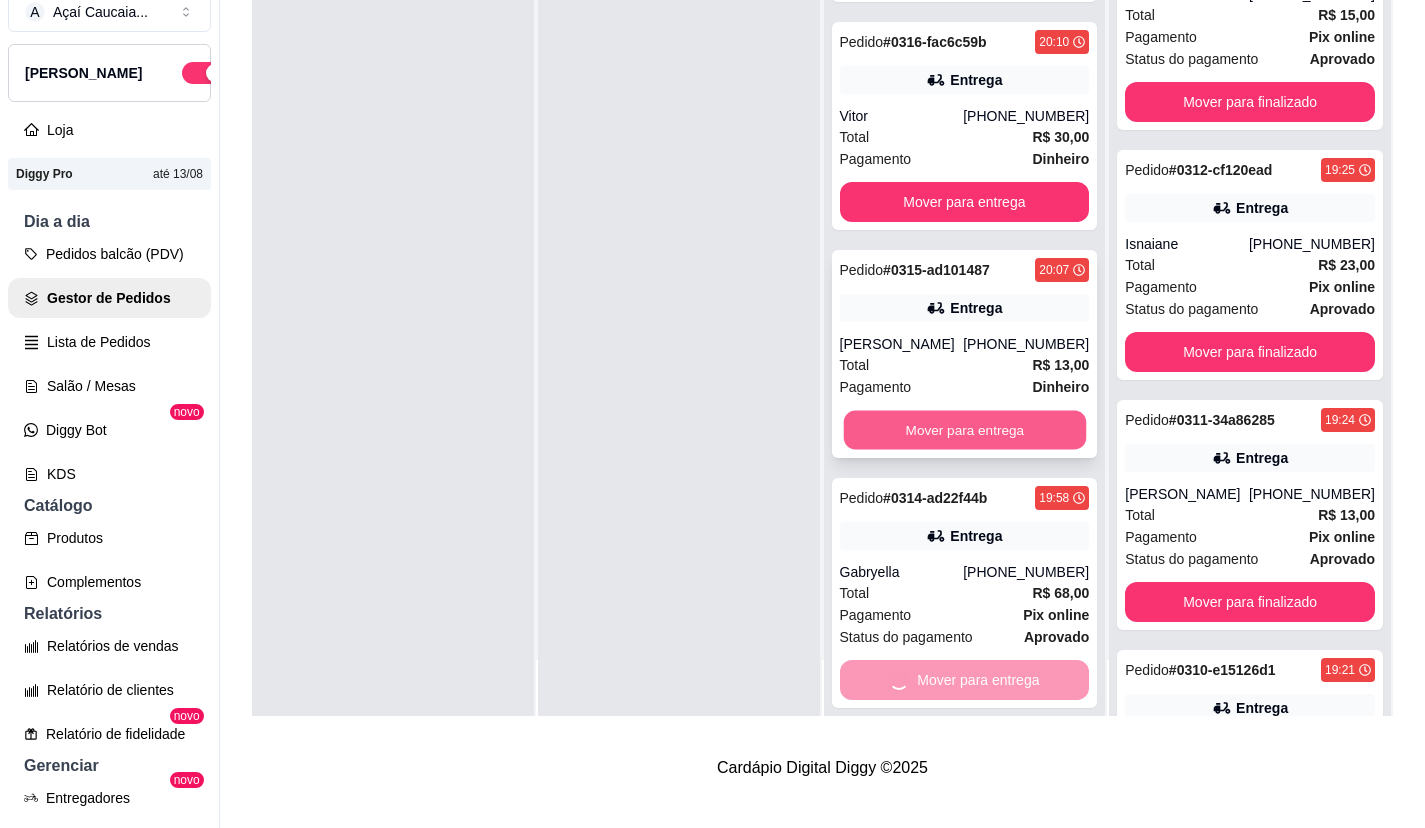 click on "Mover para entrega" at bounding box center [964, 430] 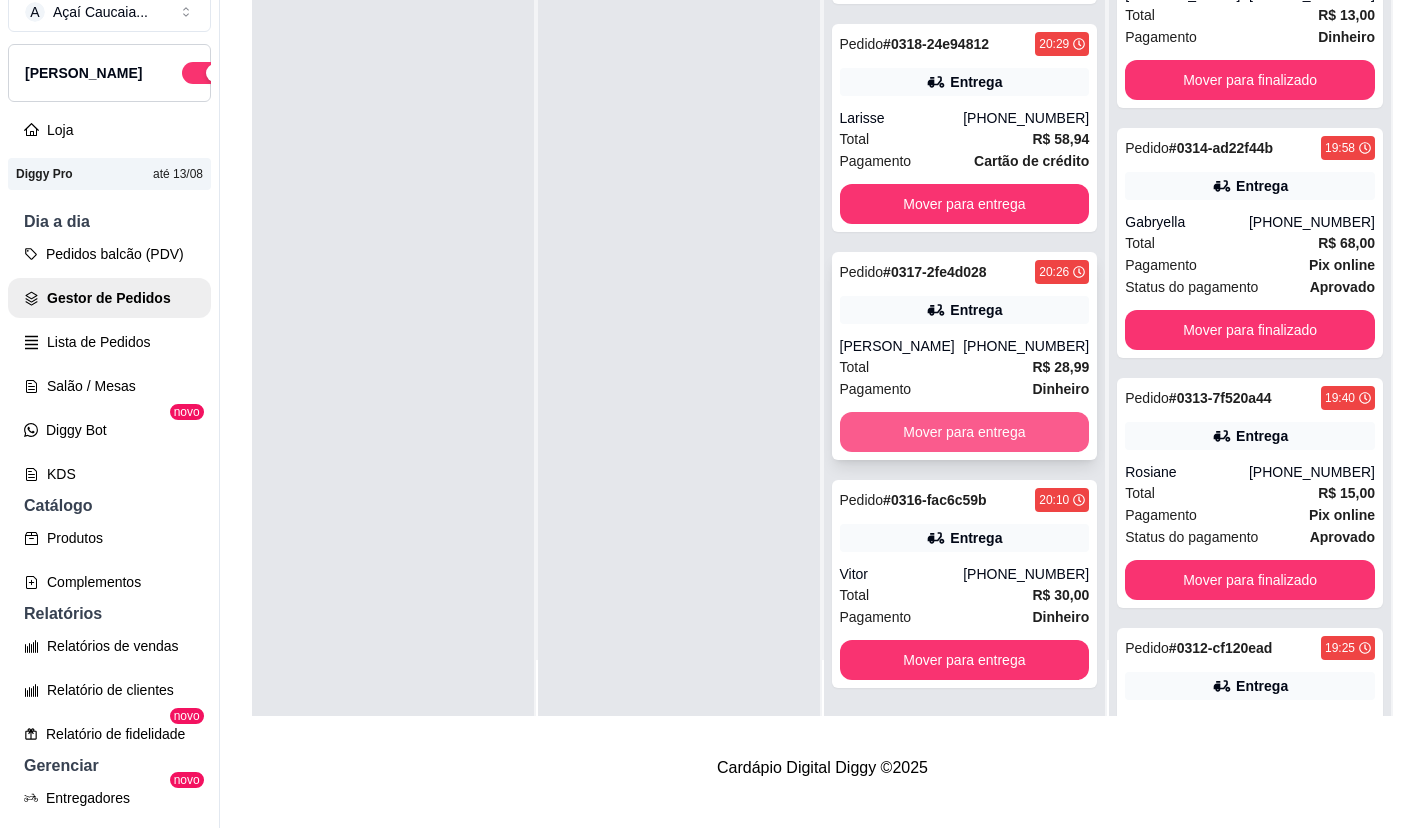 scroll, scrollTop: 3200, scrollLeft: 0, axis: vertical 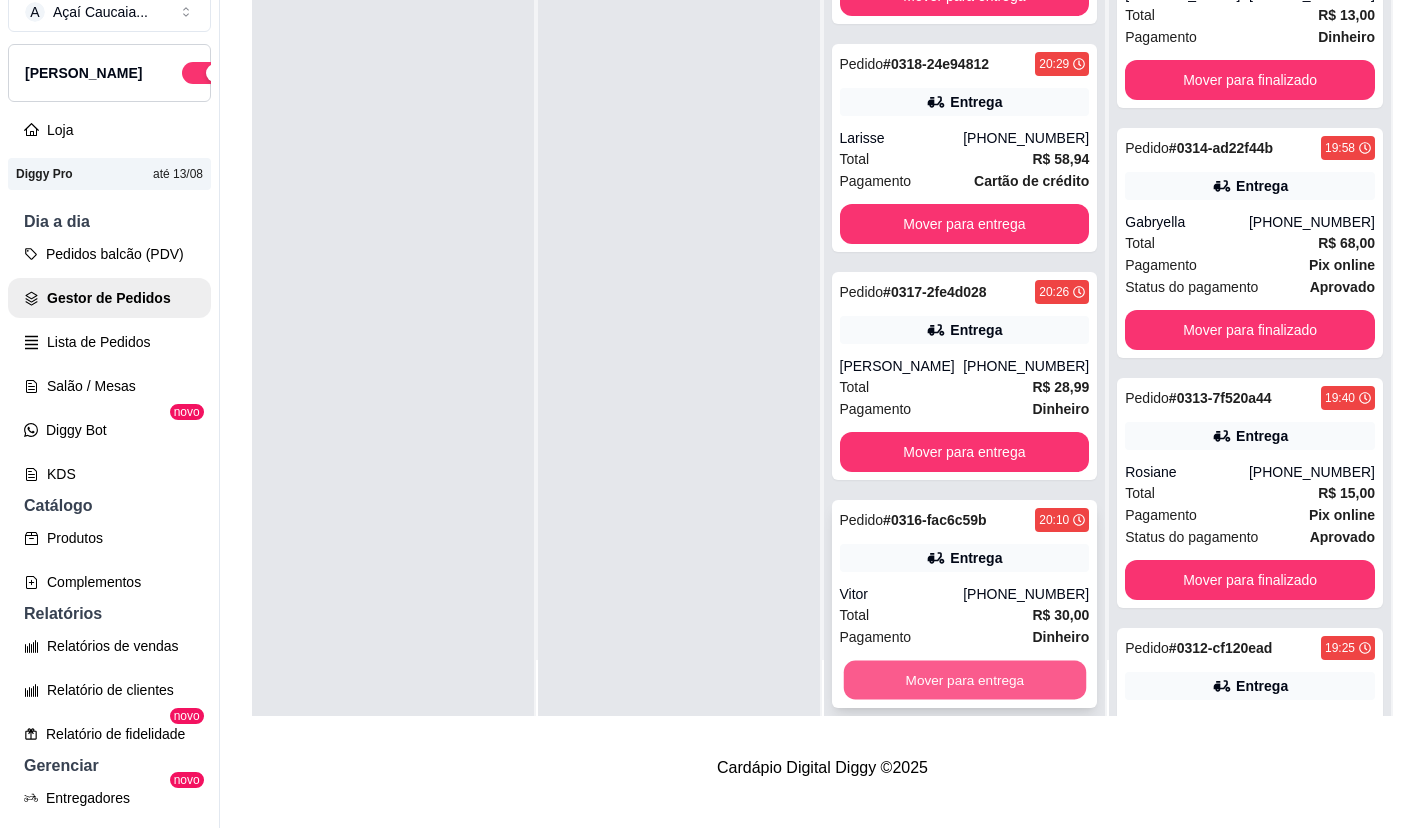 click on "Mover para entrega" at bounding box center (964, 680) 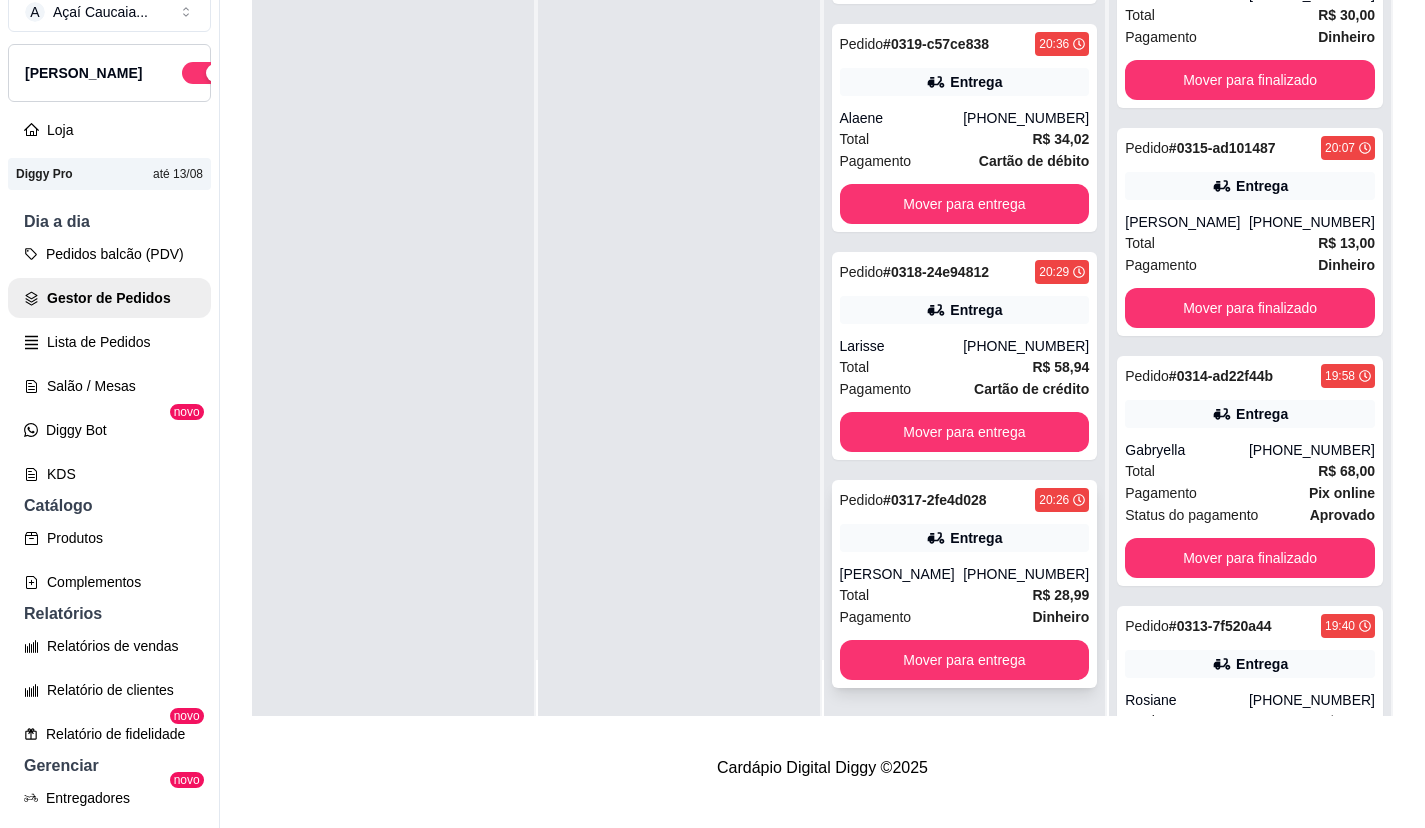 scroll, scrollTop: 2972, scrollLeft: 0, axis: vertical 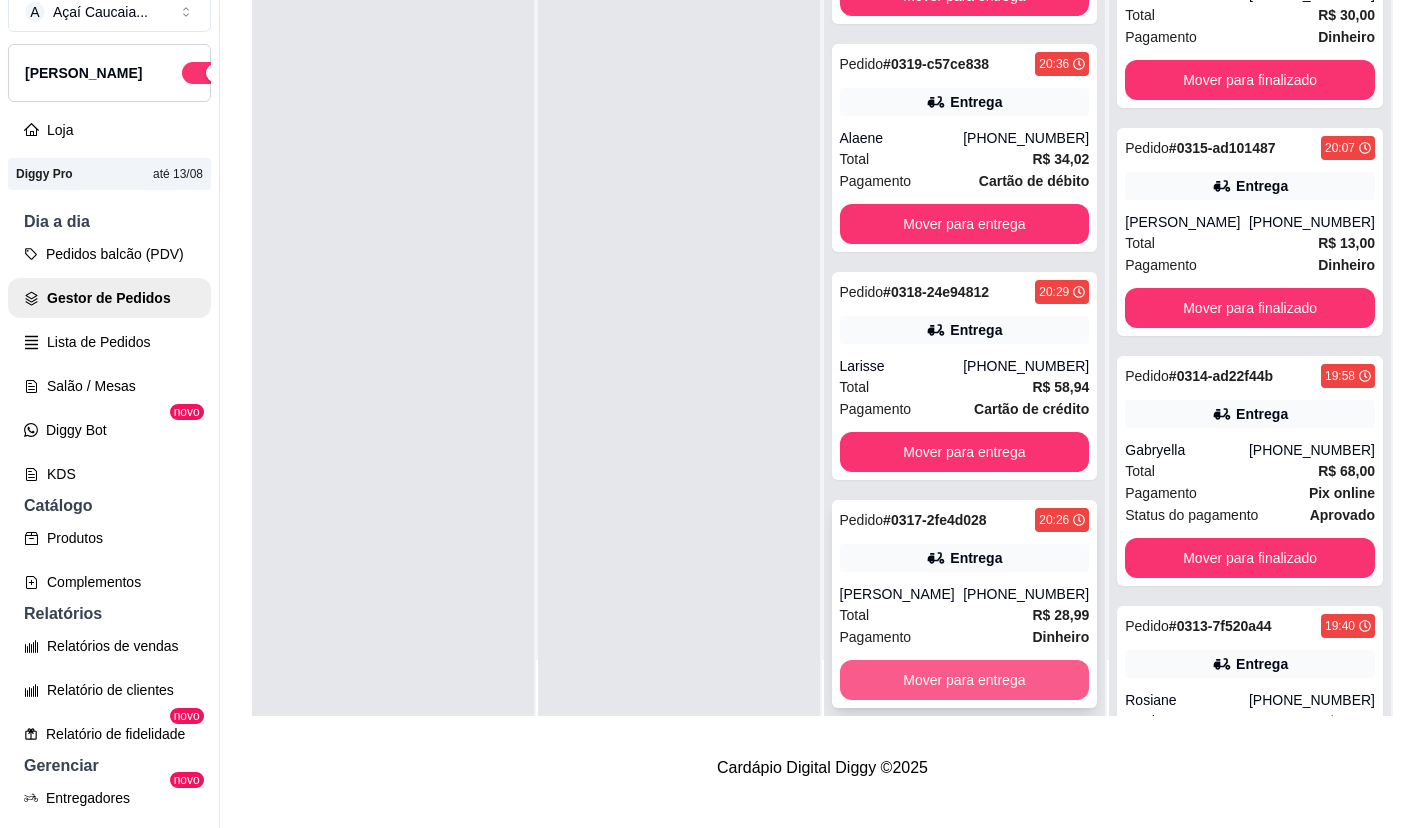 click on "Mover para entrega" at bounding box center [965, 680] 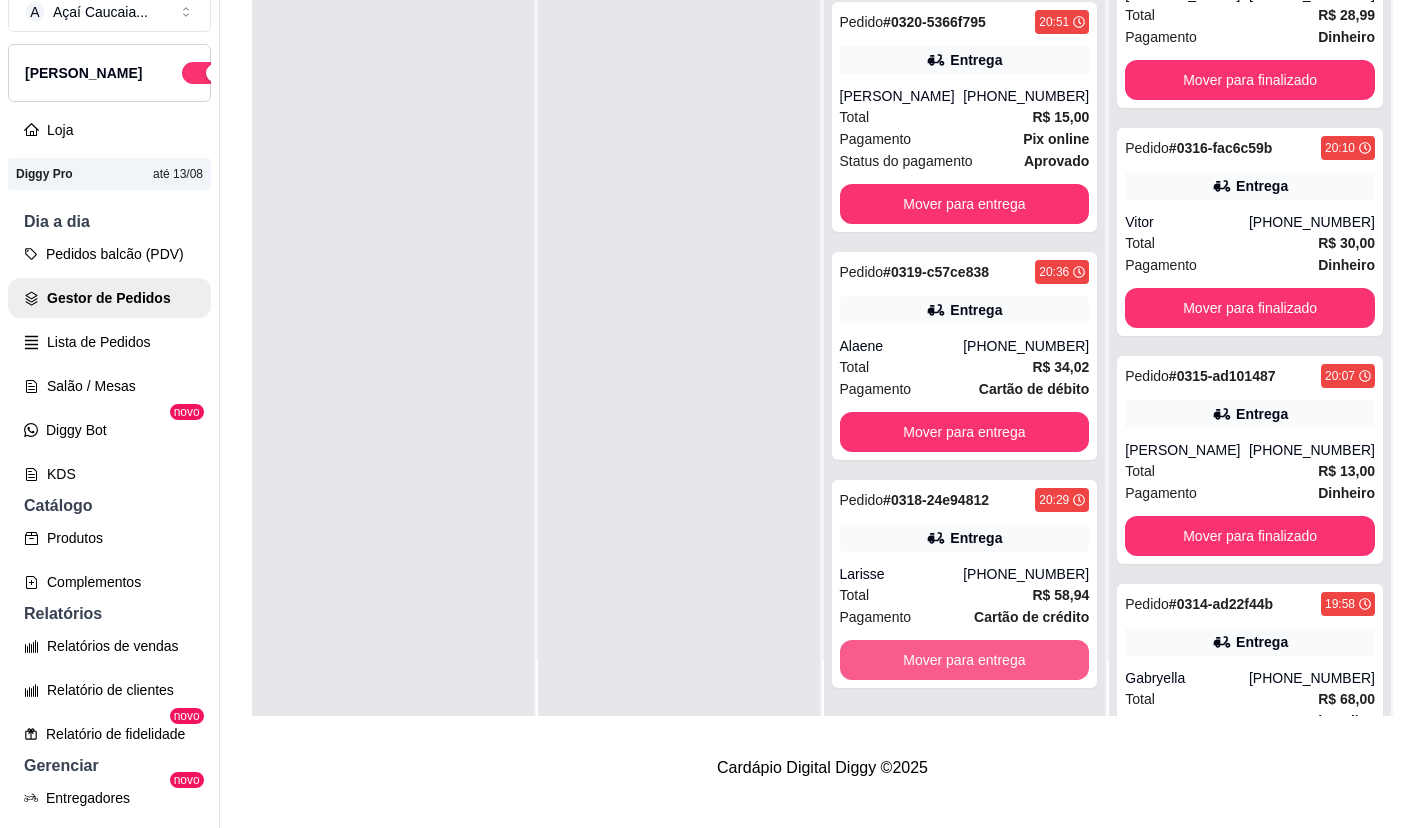 scroll, scrollTop: 2744, scrollLeft: 0, axis: vertical 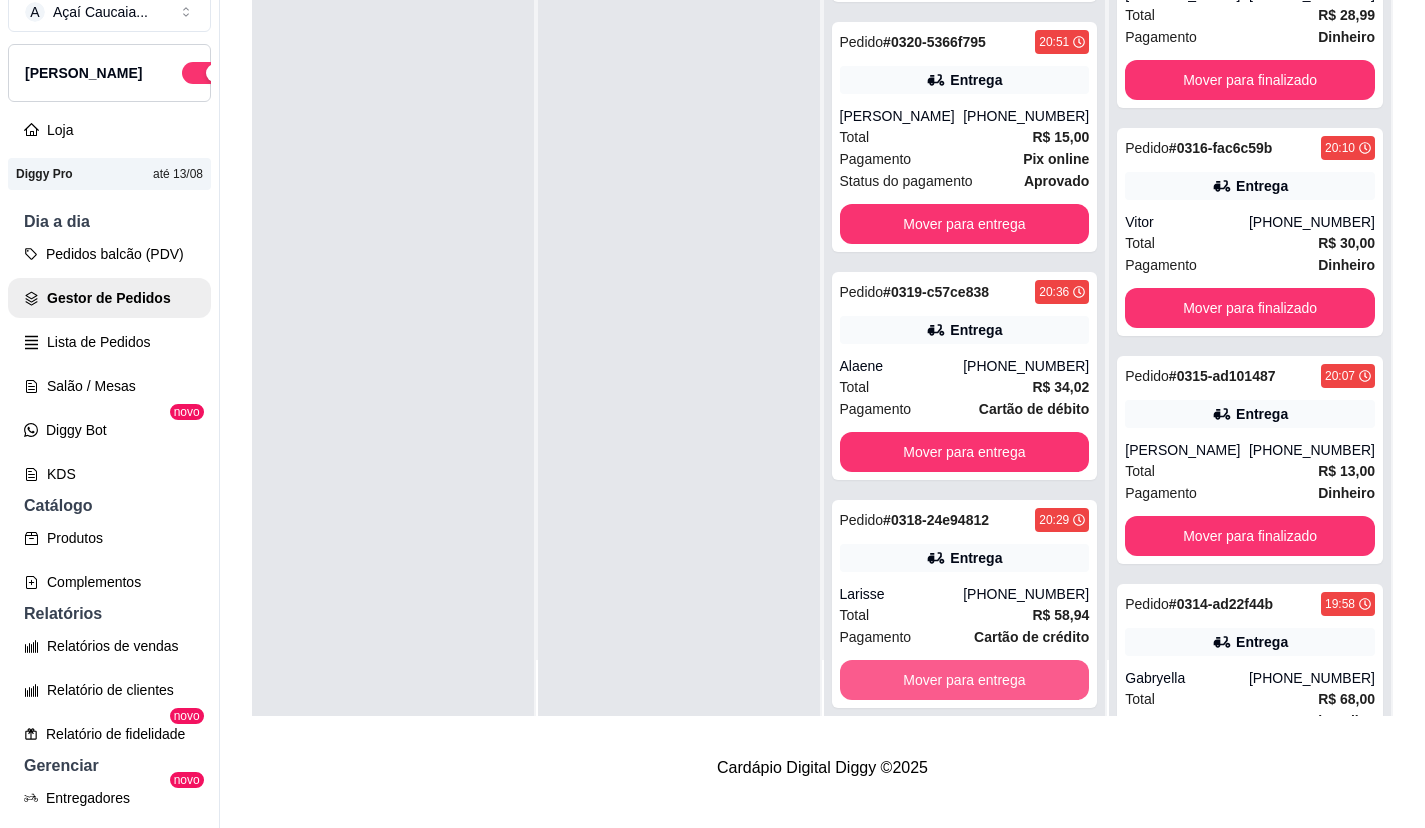 click on "Mover para entrega" at bounding box center (965, 680) 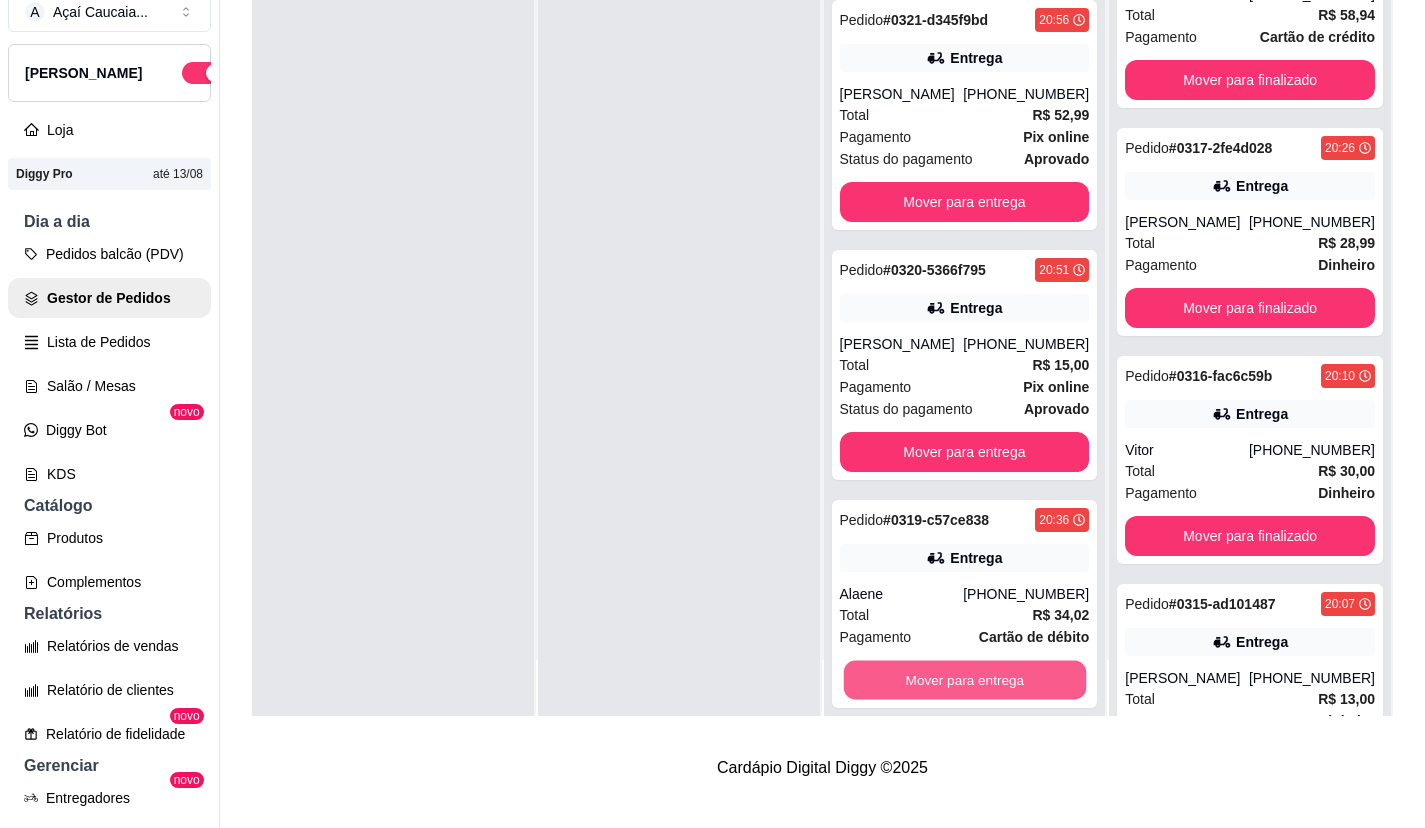 click on "Mover para entrega" at bounding box center (964, 680) 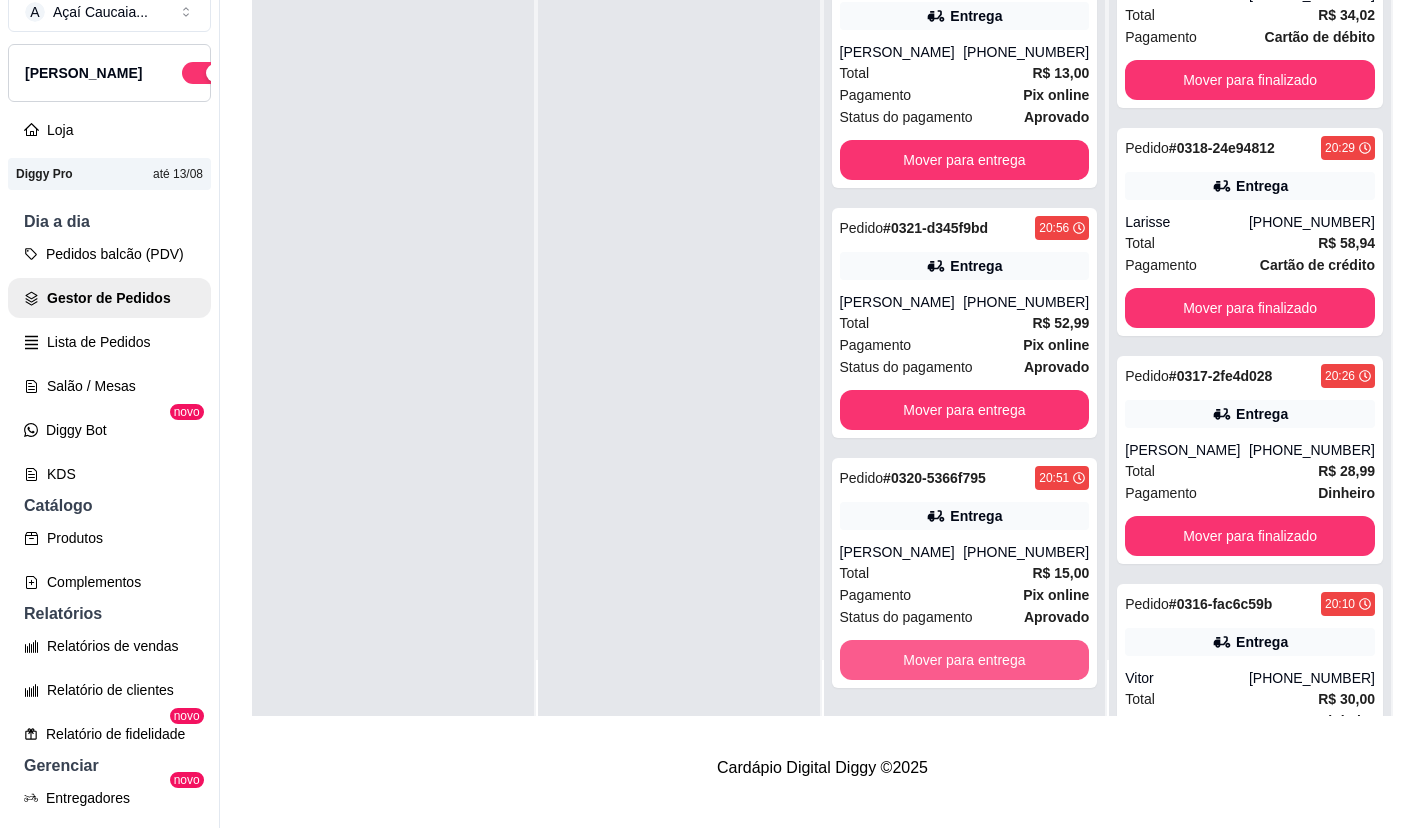 scroll, scrollTop: 2288, scrollLeft: 0, axis: vertical 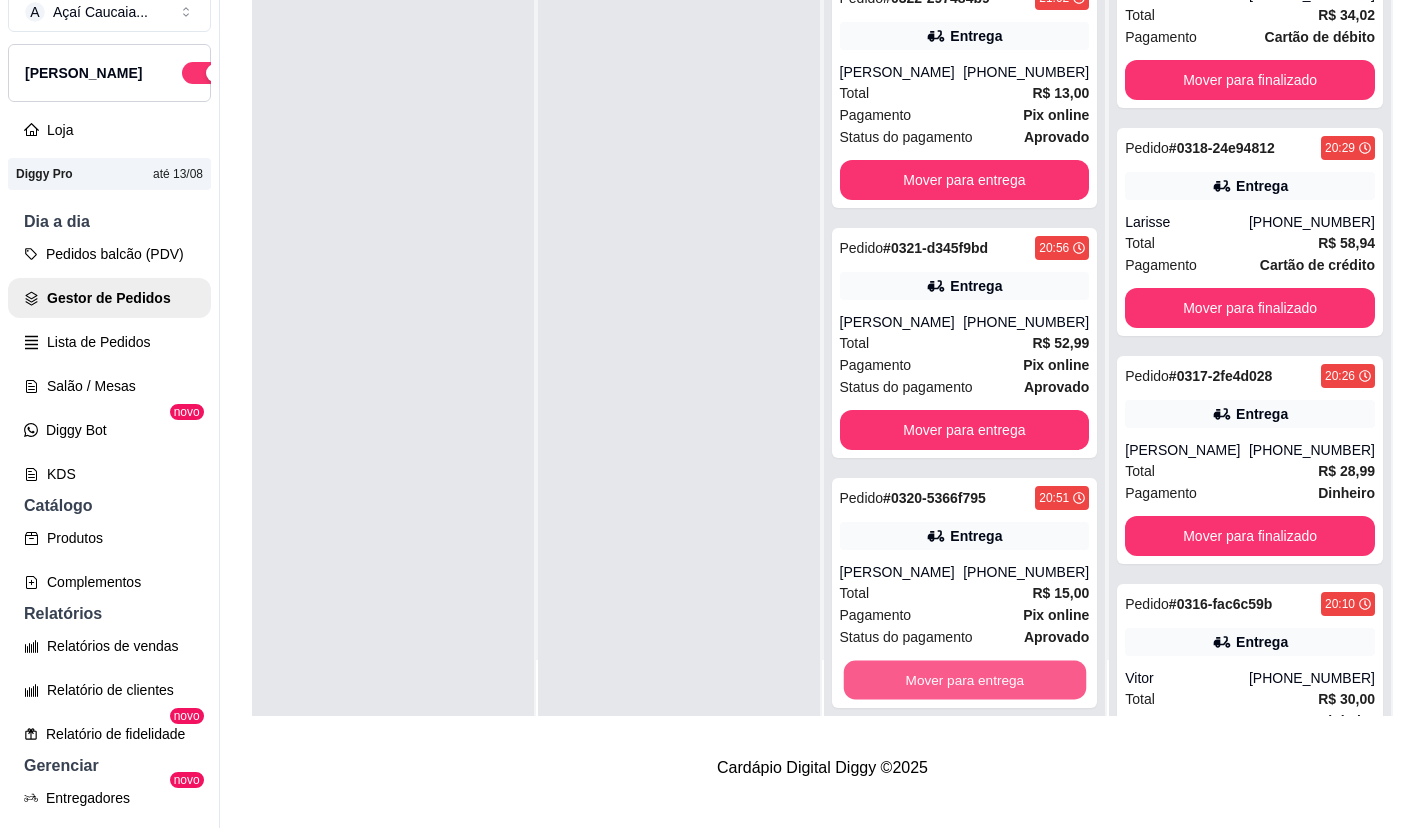 click on "Mover para entrega" at bounding box center [964, 680] 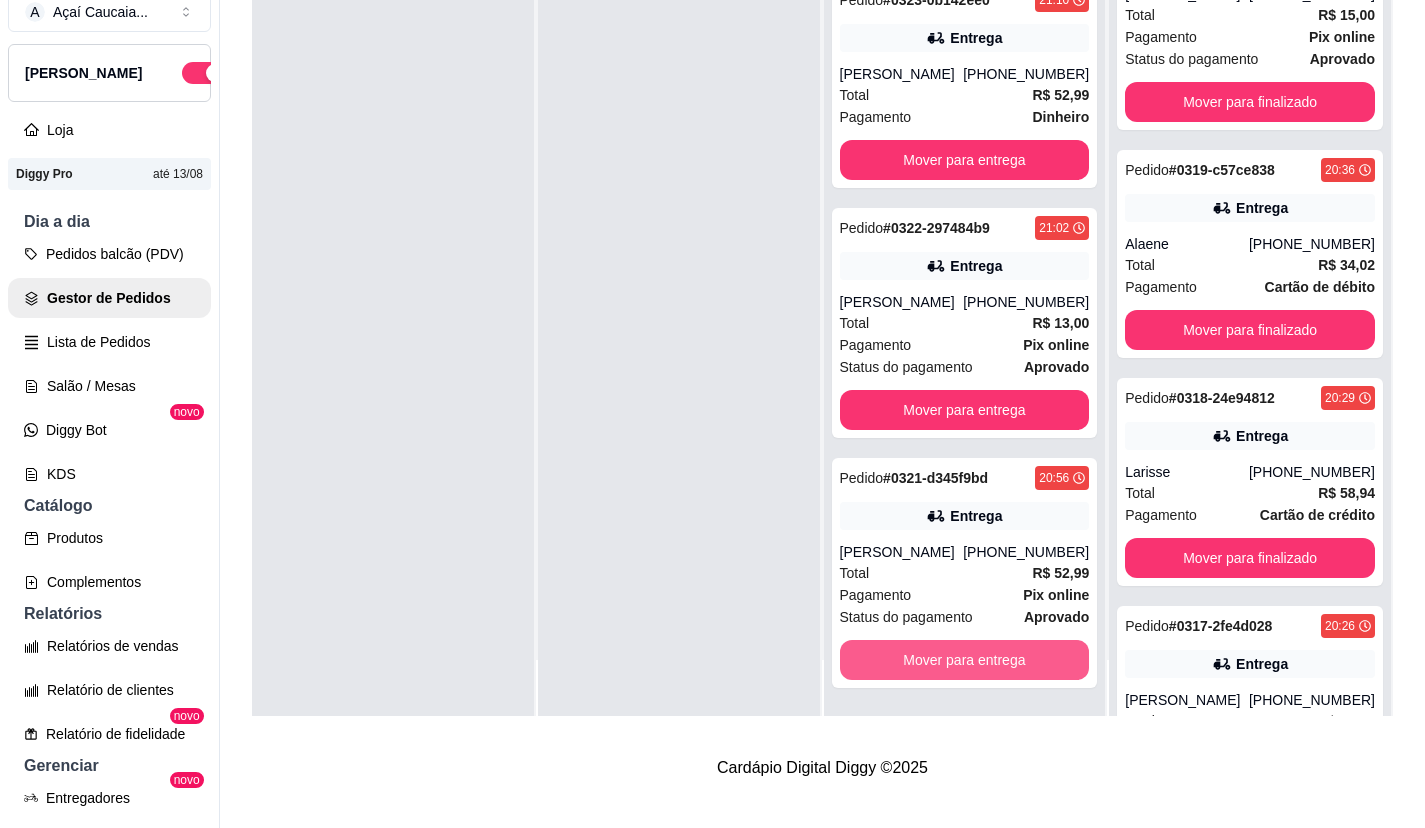 scroll, scrollTop: 2038, scrollLeft: 0, axis: vertical 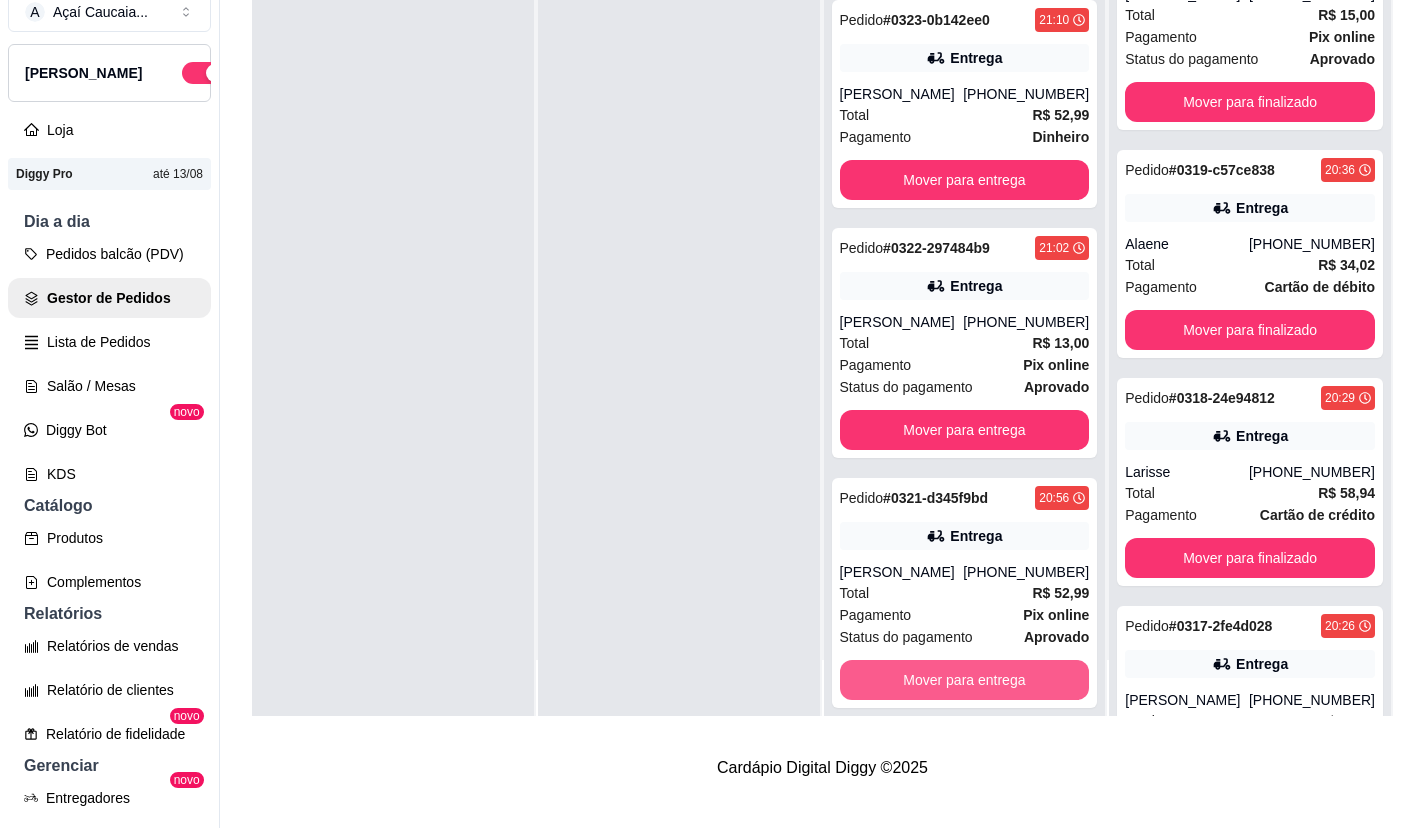 click on "Mover para entrega" at bounding box center (965, 680) 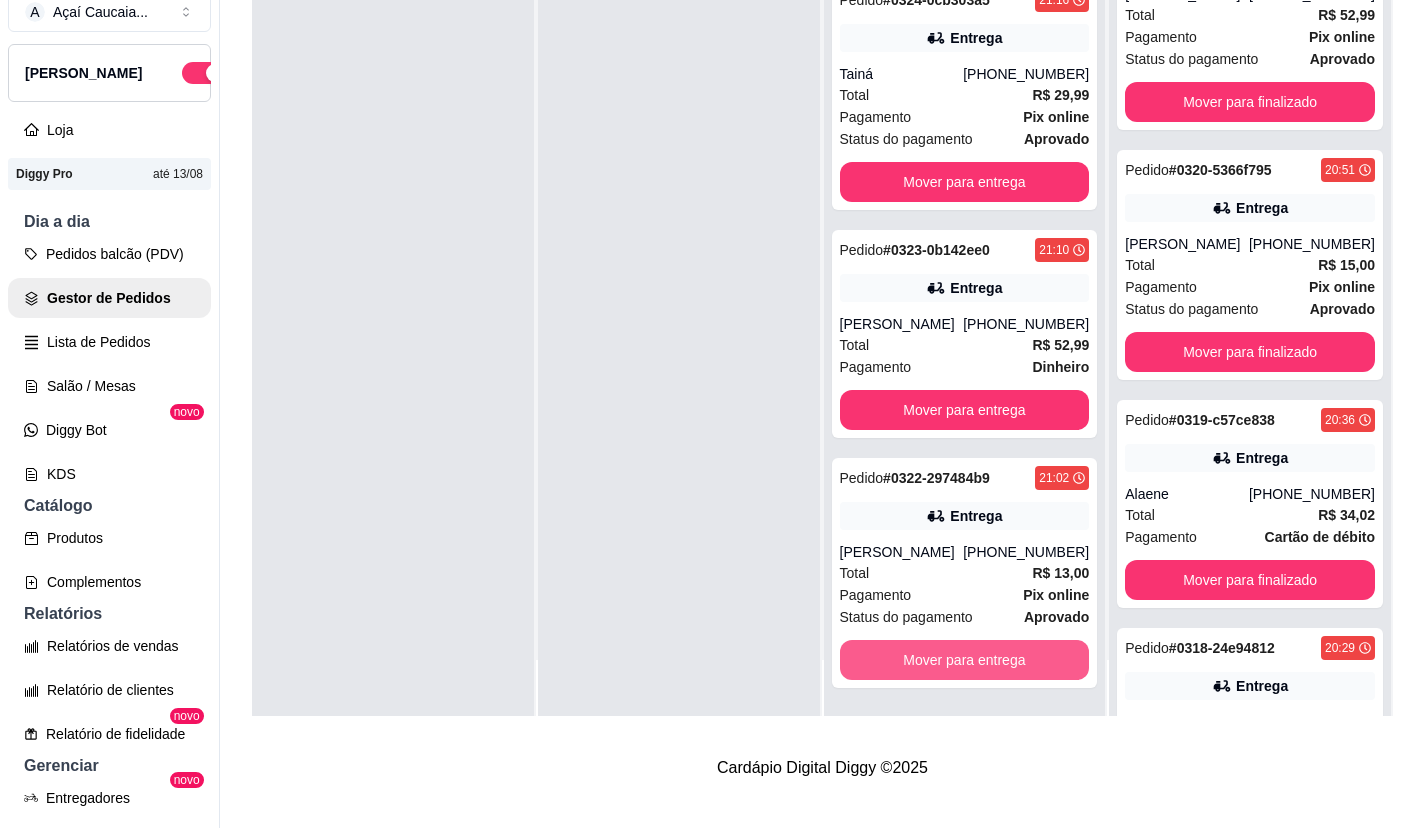 scroll, scrollTop: 1788, scrollLeft: 0, axis: vertical 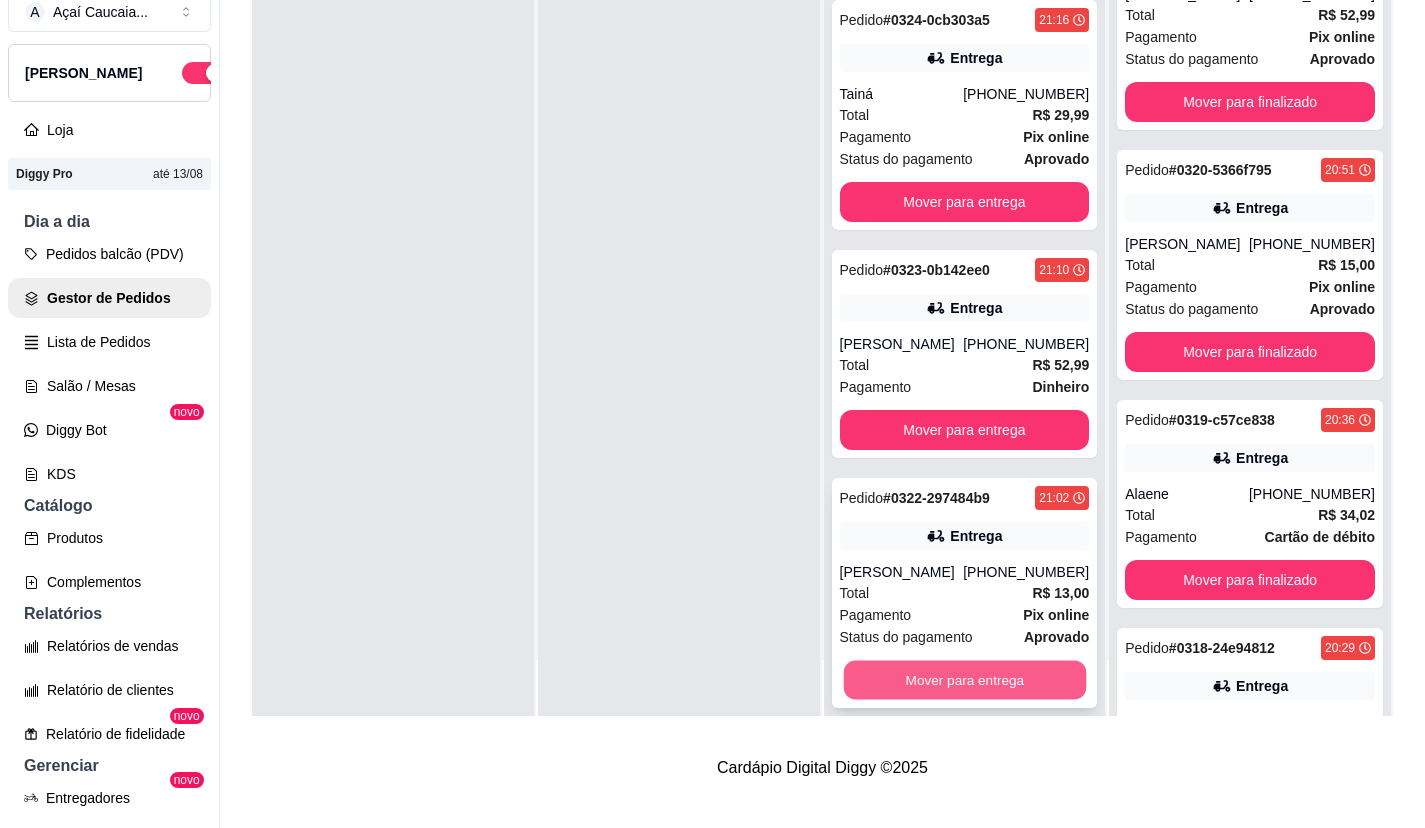 click on "Mover para entrega" at bounding box center (964, 680) 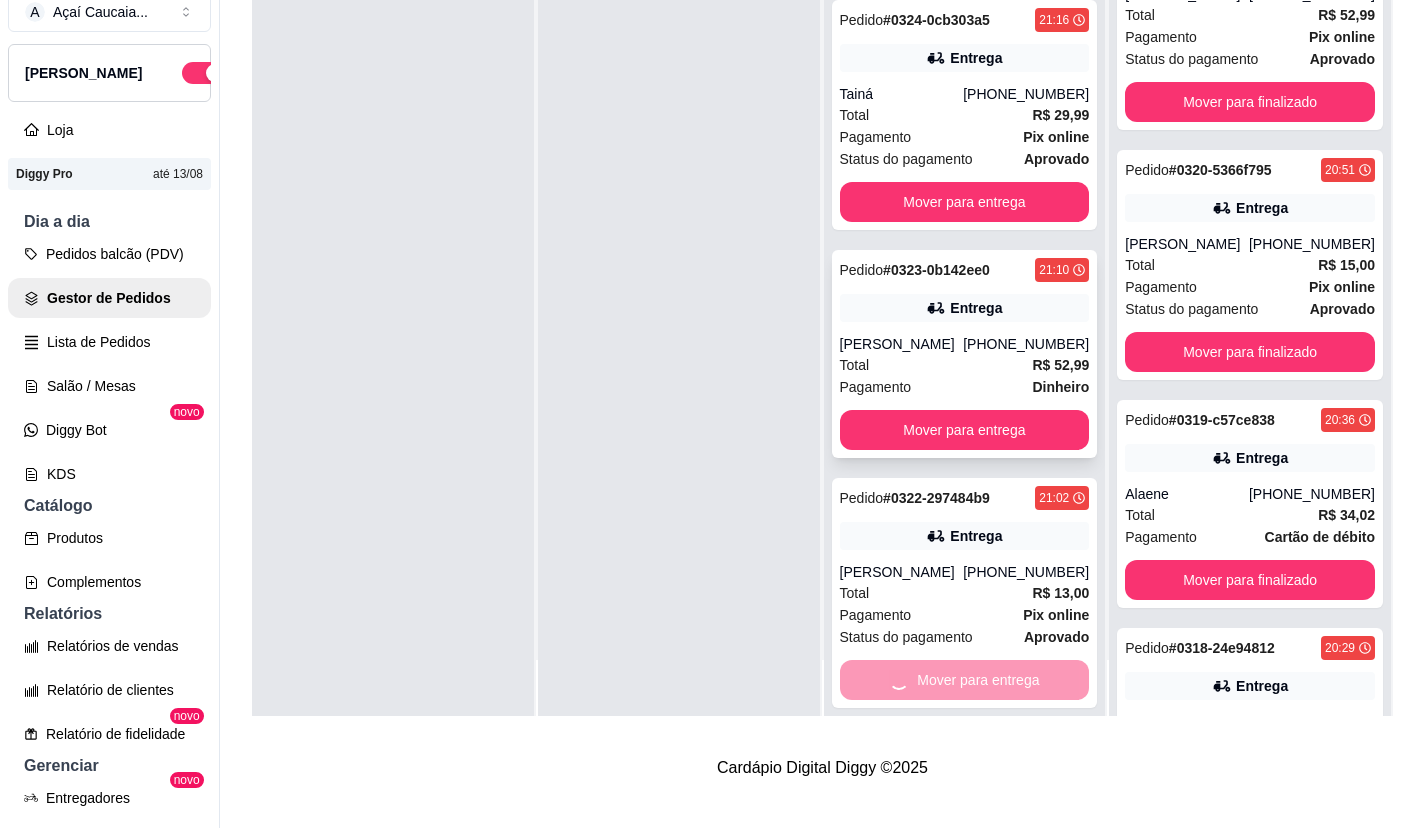 scroll, scrollTop: 1538, scrollLeft: 0, axis: vertical 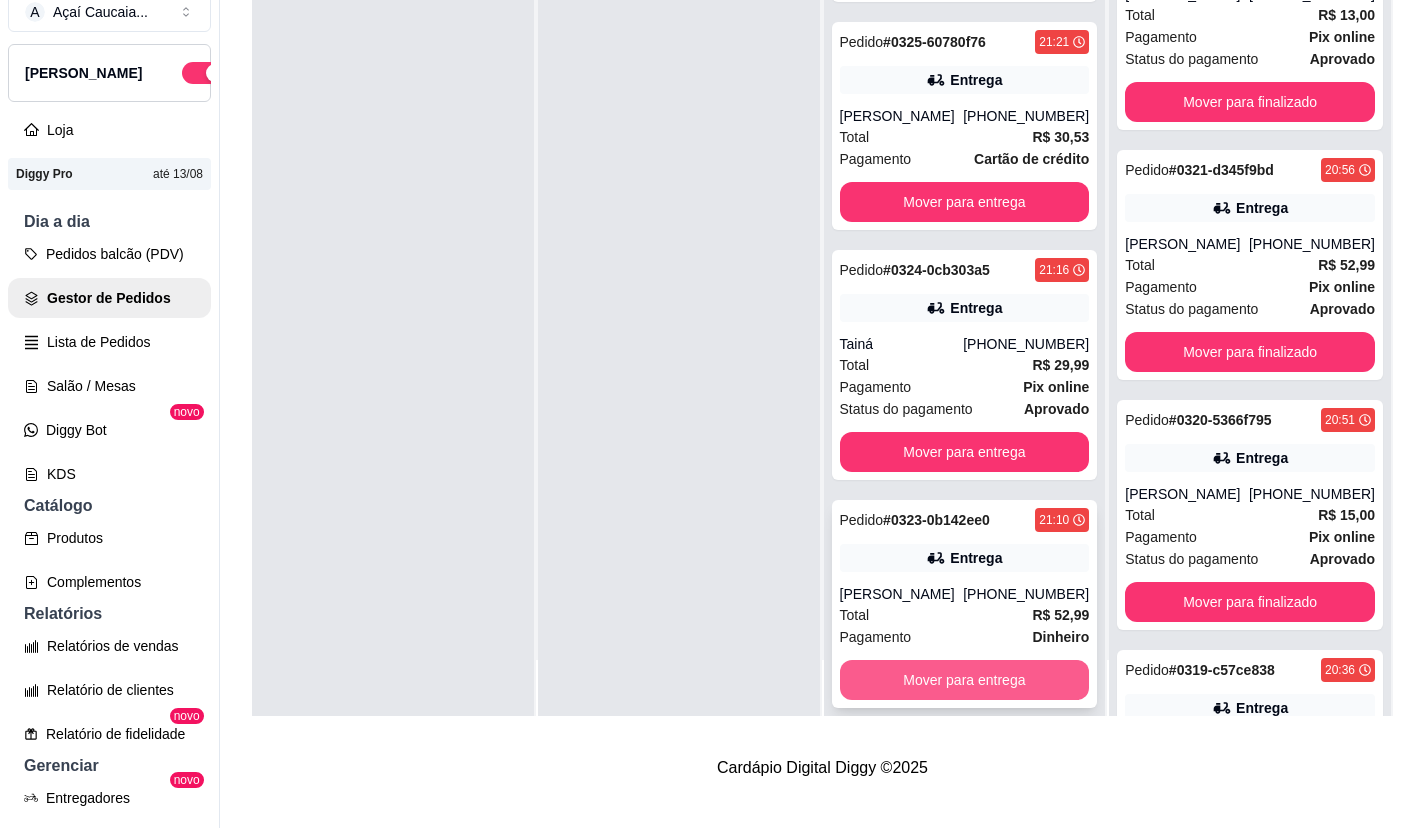click on "Mover para entrega" at bounding box center [965, 680] 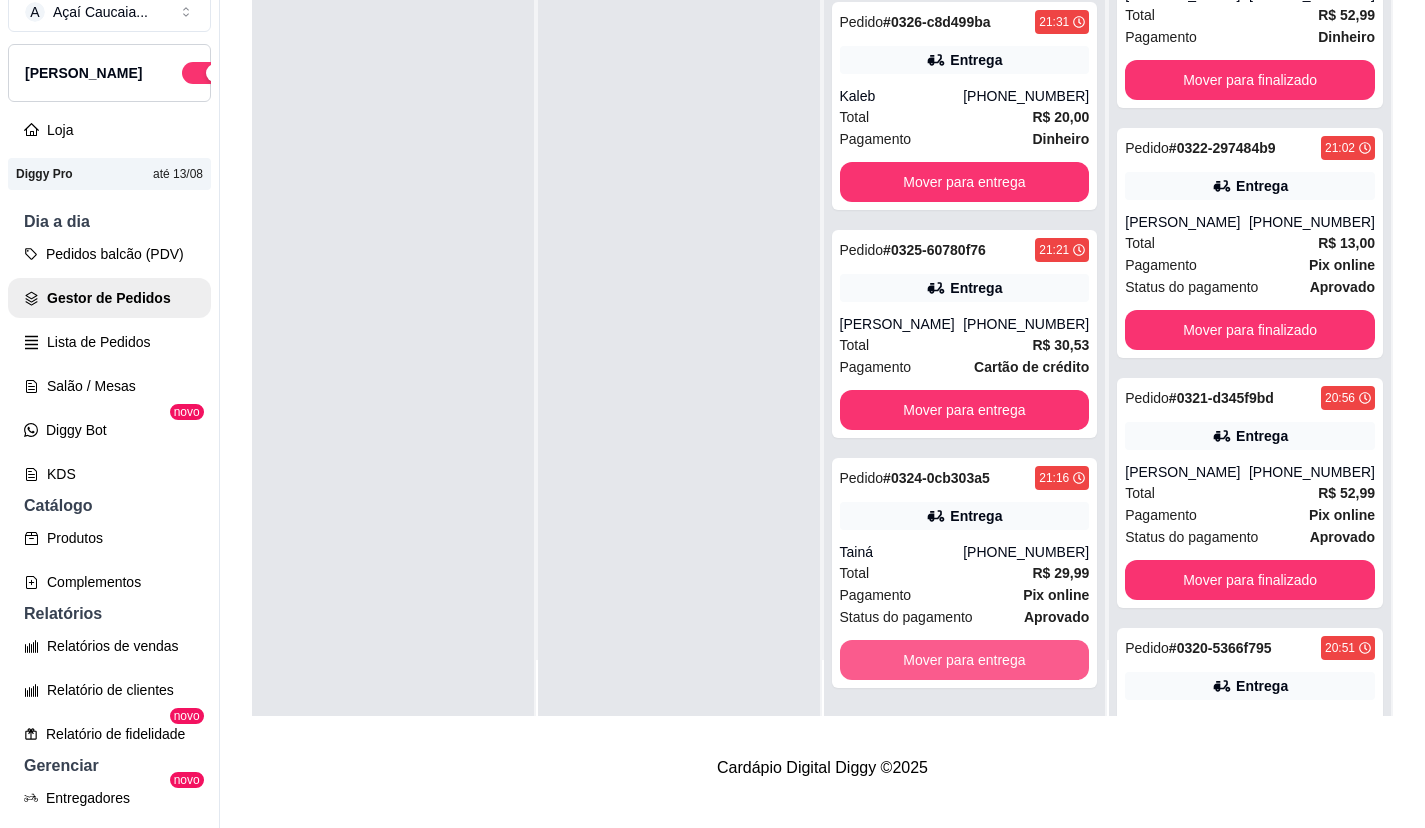 scroll, scrollTop: 1310, scrollLeft: 0, axis: vertical 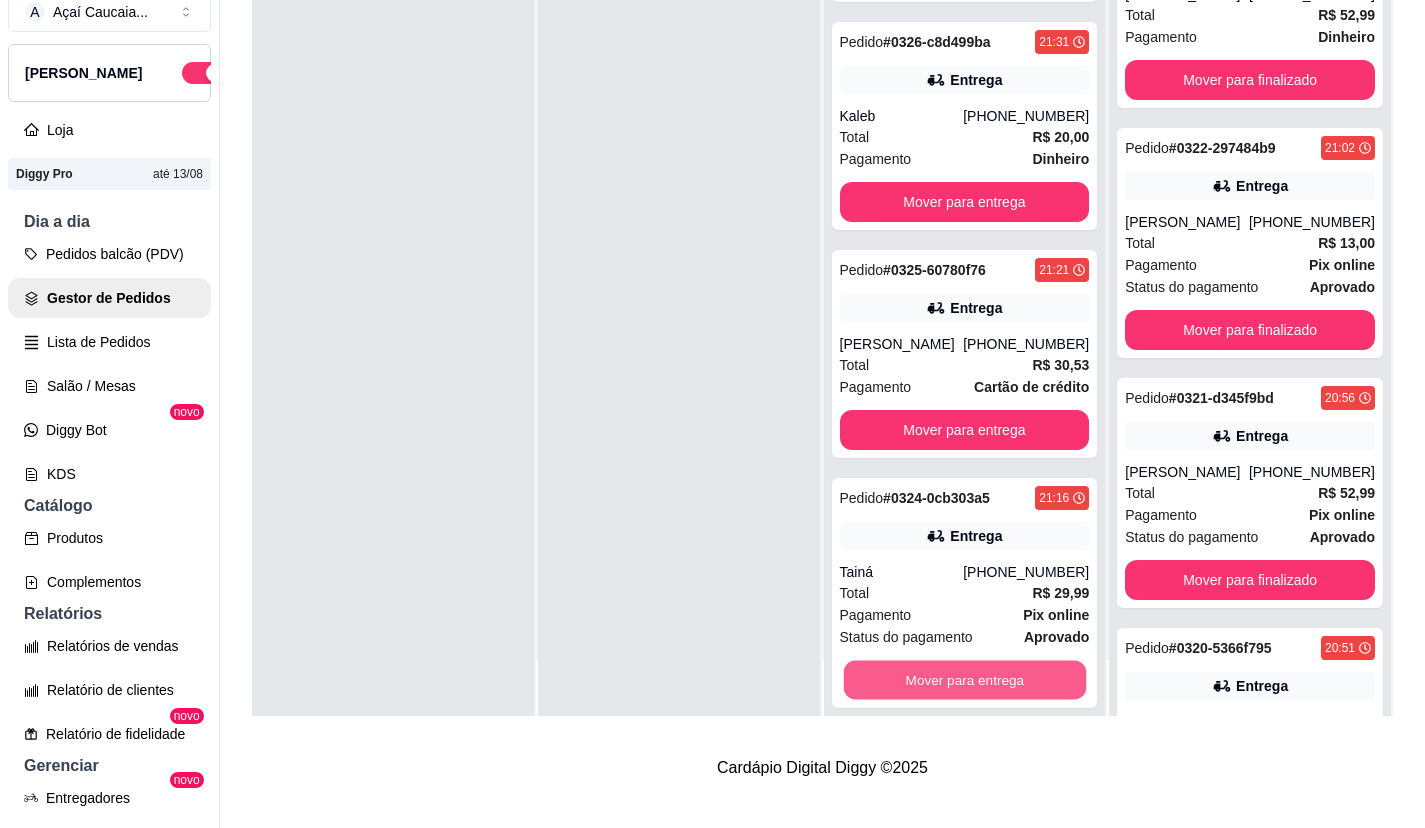 click on "Mover para entrega" at bounding box center (964, 680) 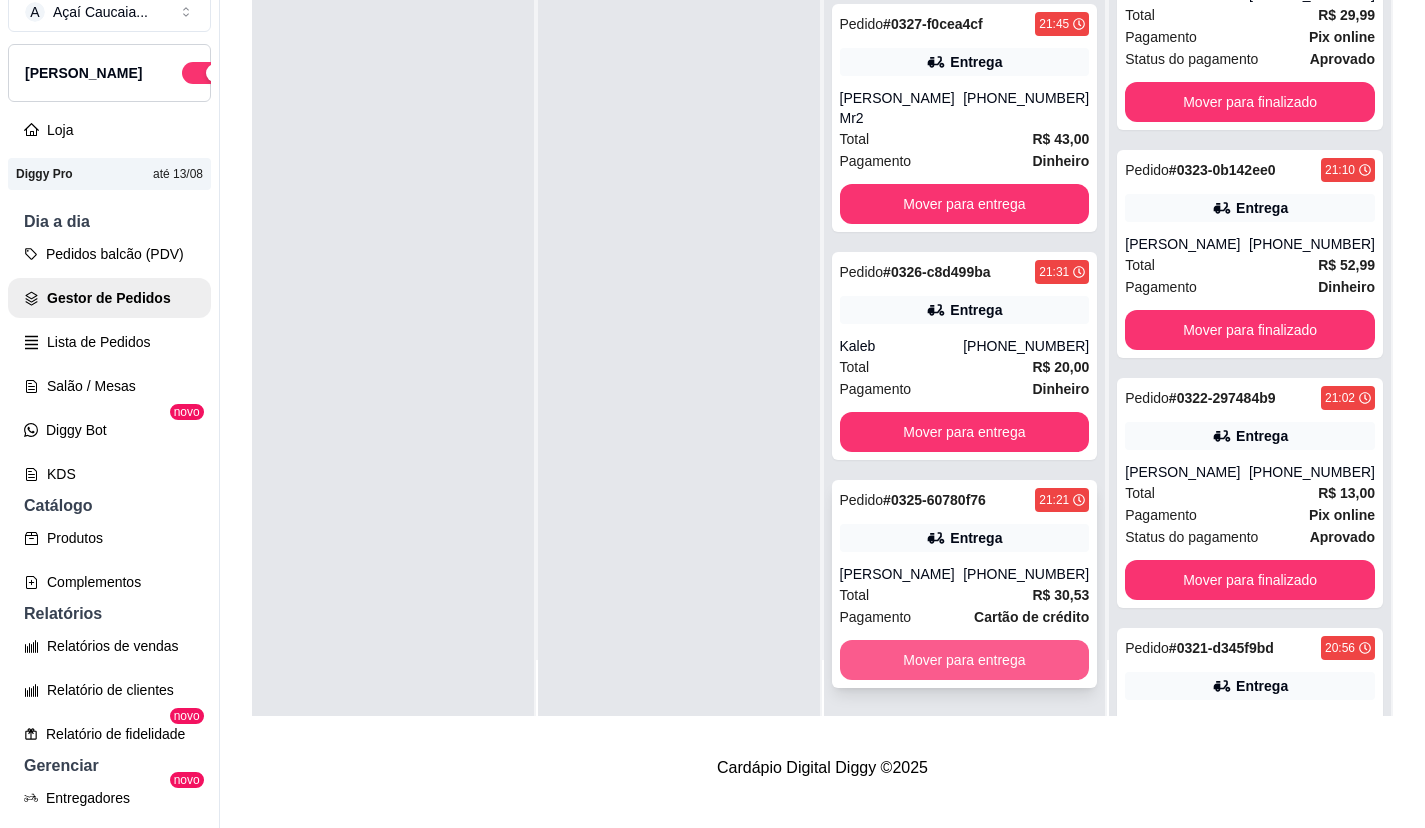 scroll, scrollTop: 1060, scrollLeft: 0, axis: vertical 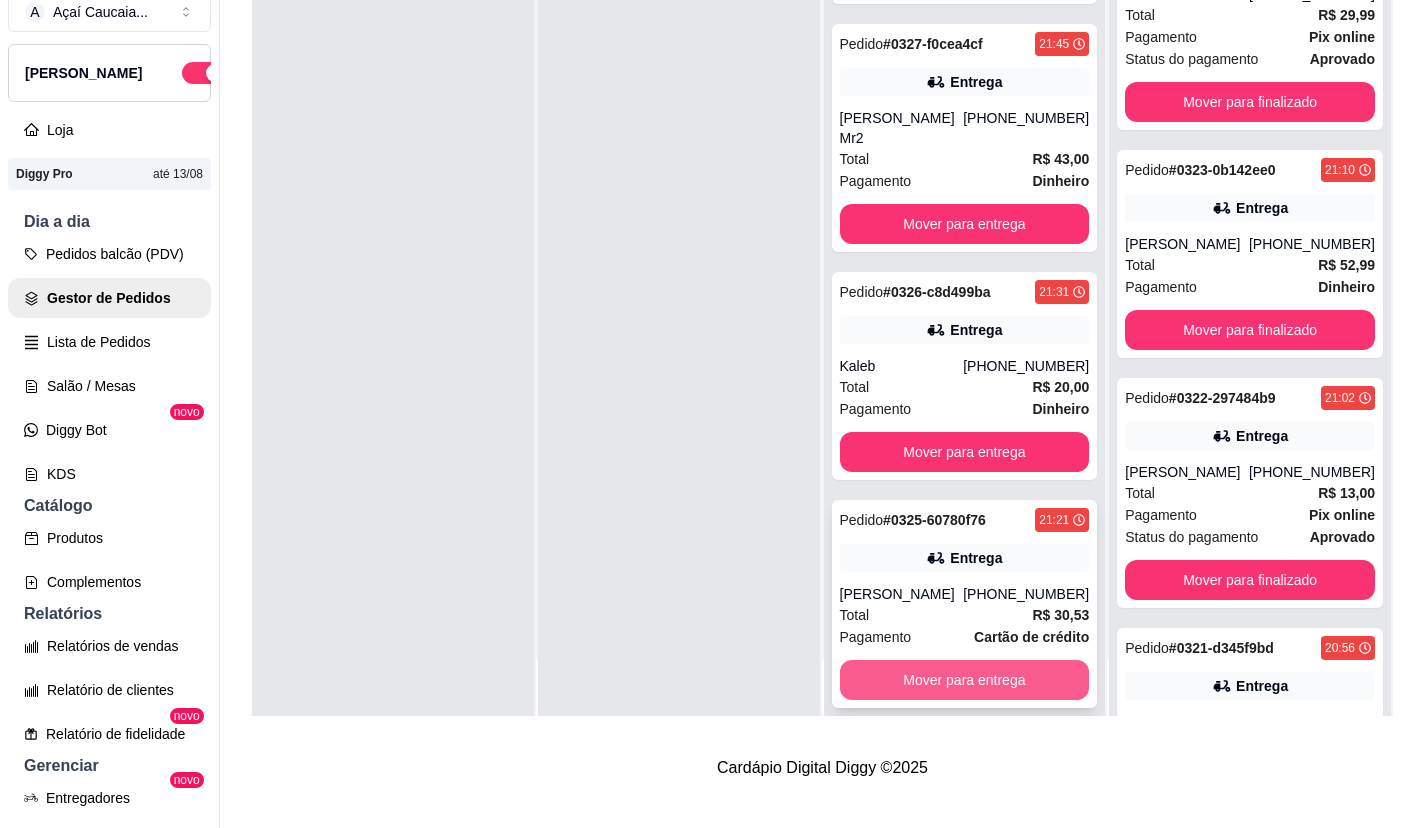 click on "Mover para entrega" at bounding box center [965, 680] 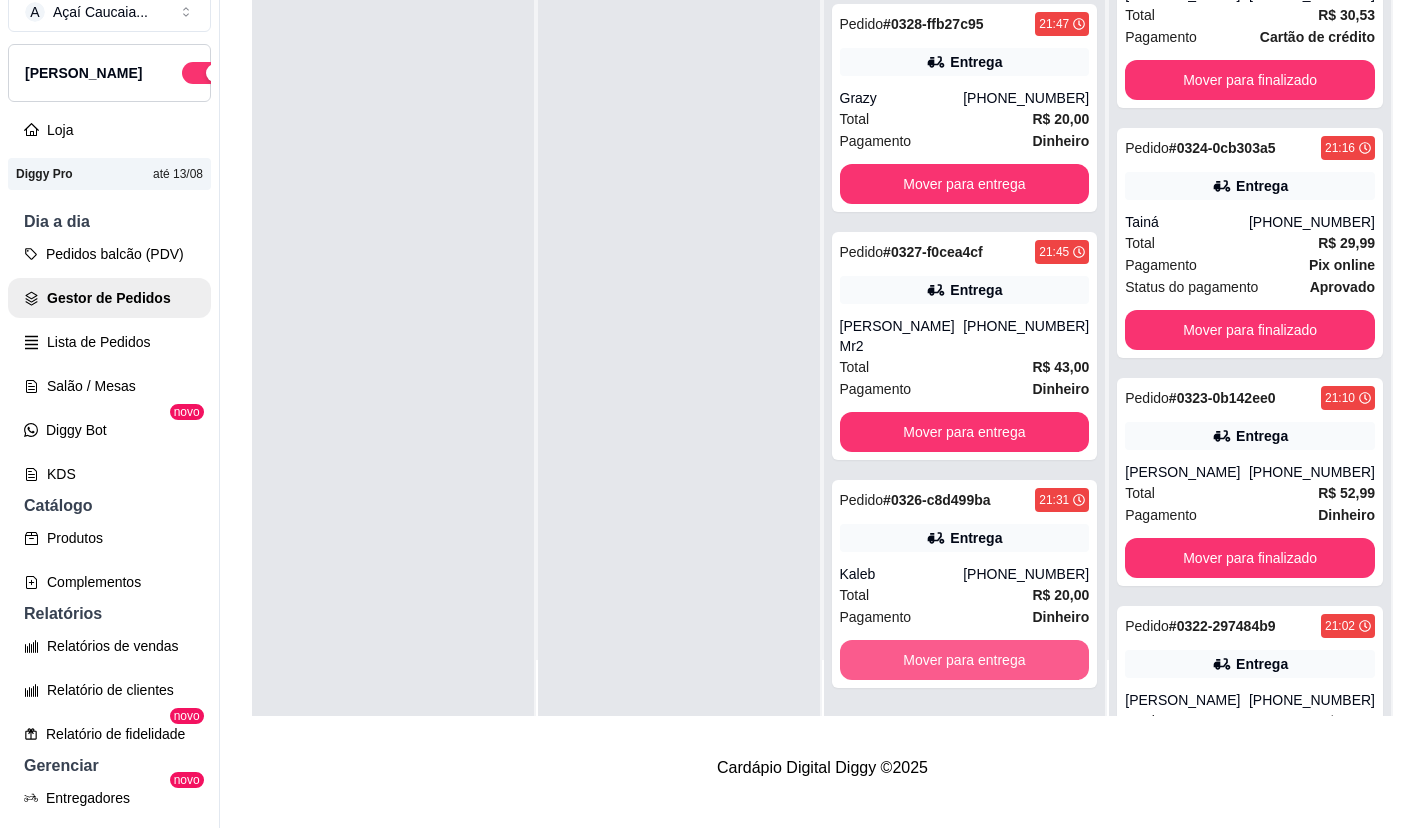 scroll, scrollTop: 832, scrollLeft: 0, axis: vertical 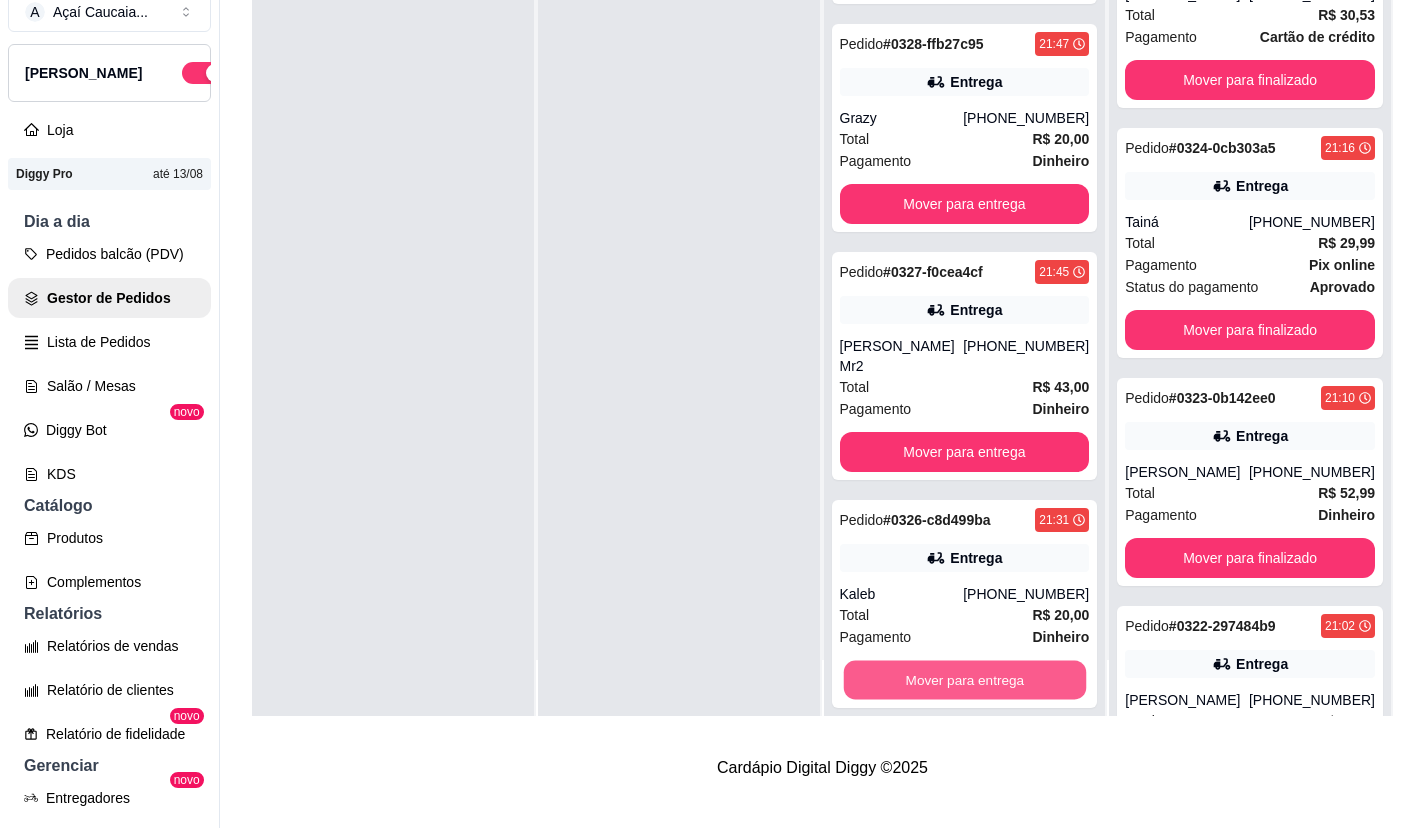 click on "Mover para entrega" at bounding box center [964, 680] 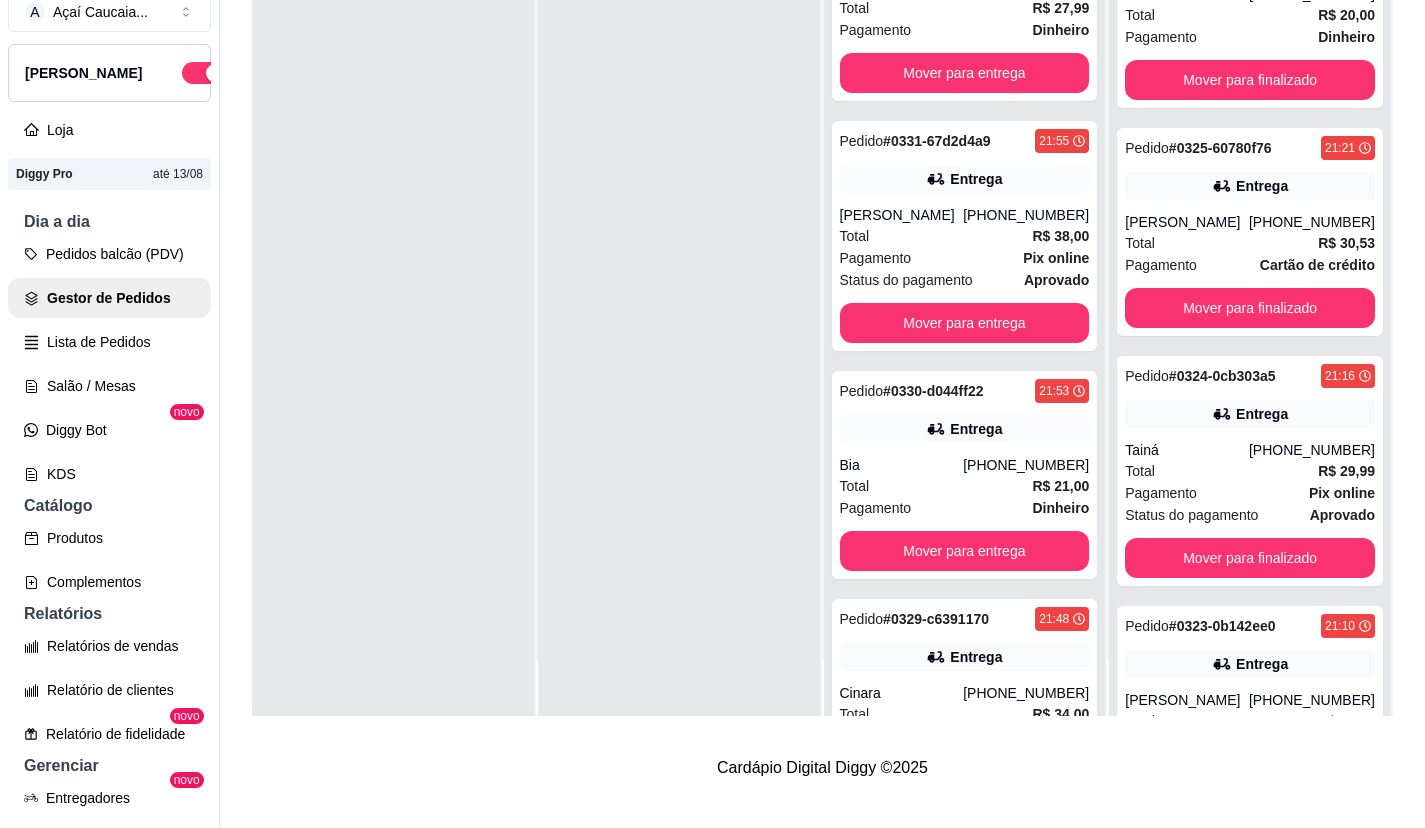 scroll, scrollTop: 0, scrollLeft: 0, axis: both 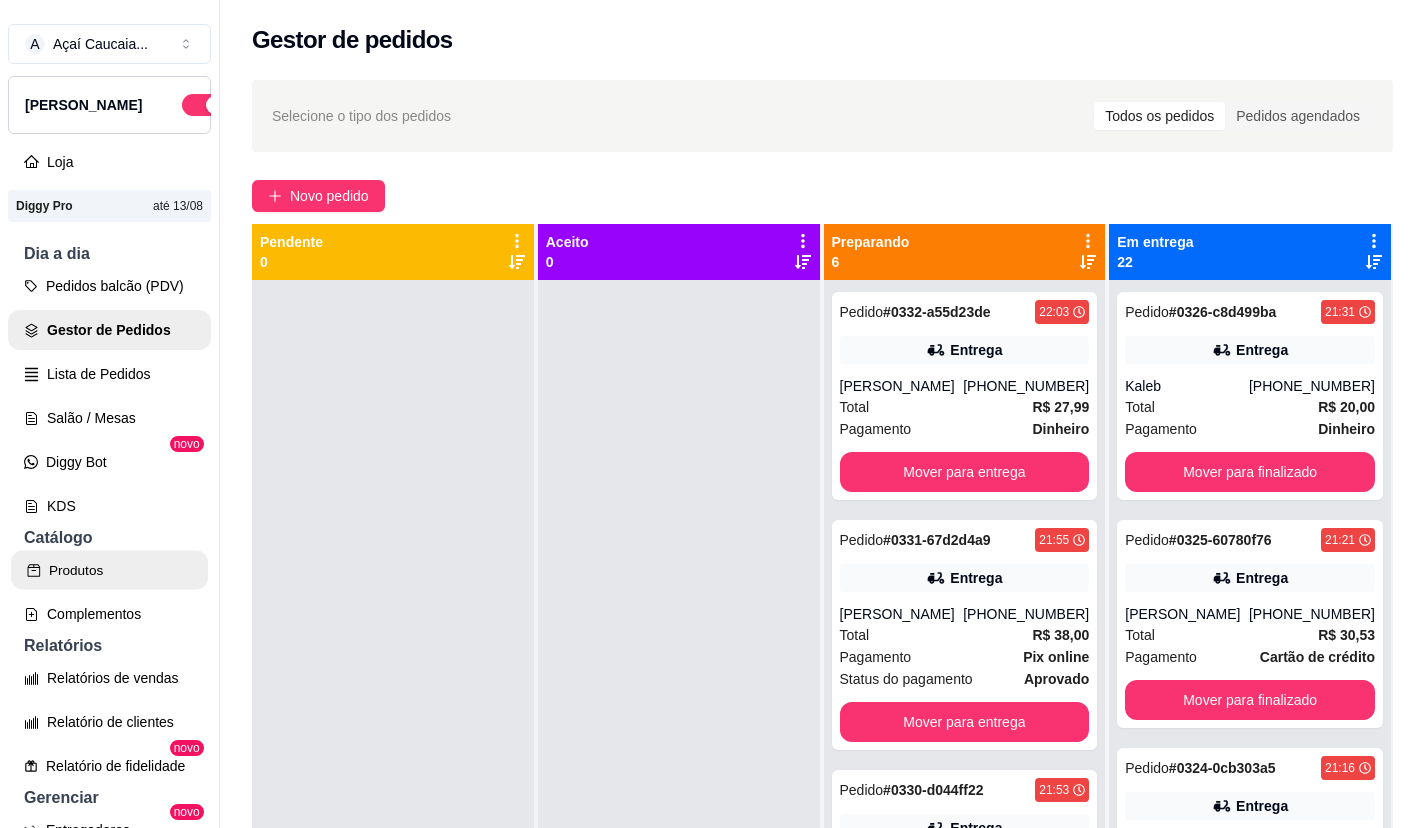 click on "Produtos" at bounding box center (109, 570) 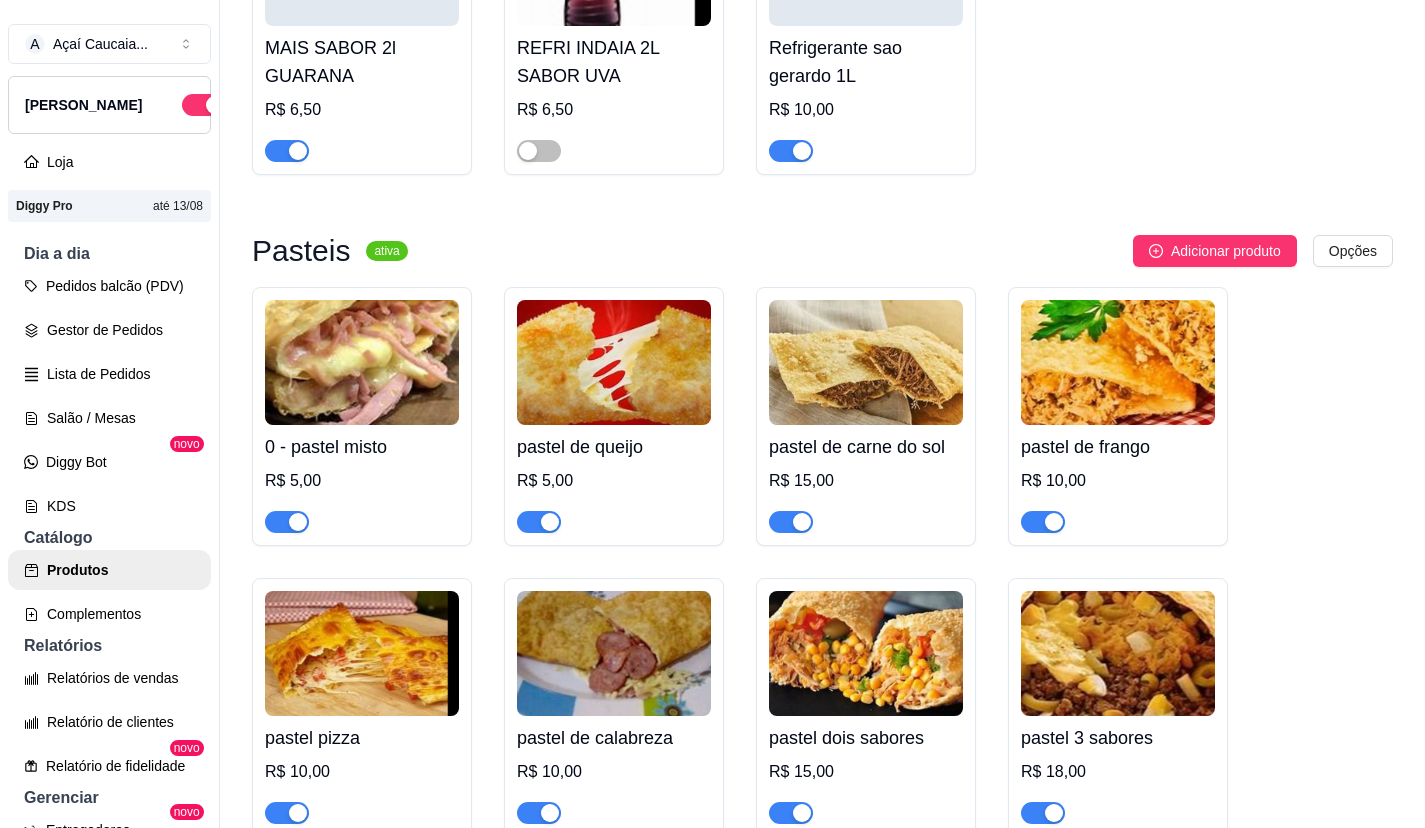 scroll, scrollTop: 6700, scrollLeft: 0, axis: vertical 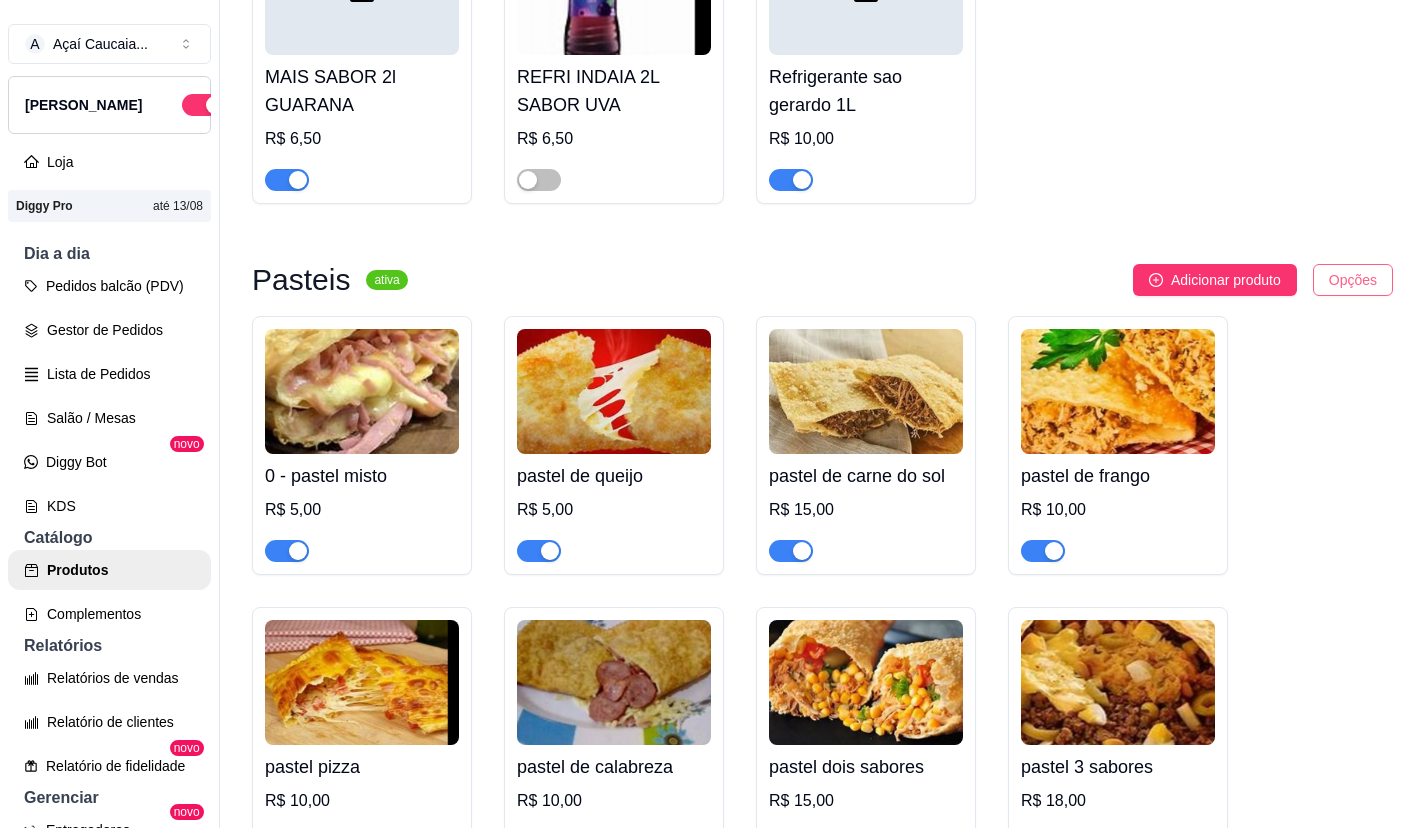 click on "A Açaí Caucaia  ... Loja Aberta Loja Diggy Pro até 13/08   Dia a dia Pedidos balcão (PDV) Gestor de Pedidos Lista de Pedidos Salão / Mesas Diggy Bot novo KDS Catálogo Produtos Complementos Relatórios Relatórios de vendas Relatório de clientes Relatório de fidelidade novo Gerenciar Entregadores novo Nota Fiscal (NFC-e) Controle de caixa Controle de fiado Cupons Clientes Estoque Configurações Diggy Planos Precisa de ajuda? Sair Produtos Adicionar categoria Reodernar categorias Aqui você cadastra e gerencia seu produtos e categorias Açaí  ativa Adicionar produto Opções 001 - Açaí Caucaia   ACAI DE 10,00 R$ 10,00 ACAI DE 12,00 R$ 12,00 ACAI DE 15,00 R$ 15,00 ACAI DE 17,00 R$ 17,00 ACAI DE 20,00 R$ 20,00 ACAI DE 22,00 R$ 22,00 ACAI DE 25,00 R$ 25,00 ACAI DE 30,00 R$ 30,00 ACAI DE 35,00 R$ 35,00 1 kg de AÇAI 43,00  R$ 43,00 Pizzas ativa Adicionar sabor Opções 003 - 4 queijo   Grande R$ 25,00 007 - A Moda da Casa   Grande R$ 32,00 Bacon   Grande R$ 24,99 001 - Calabressa    Grande" at bounding box center [712, 414] 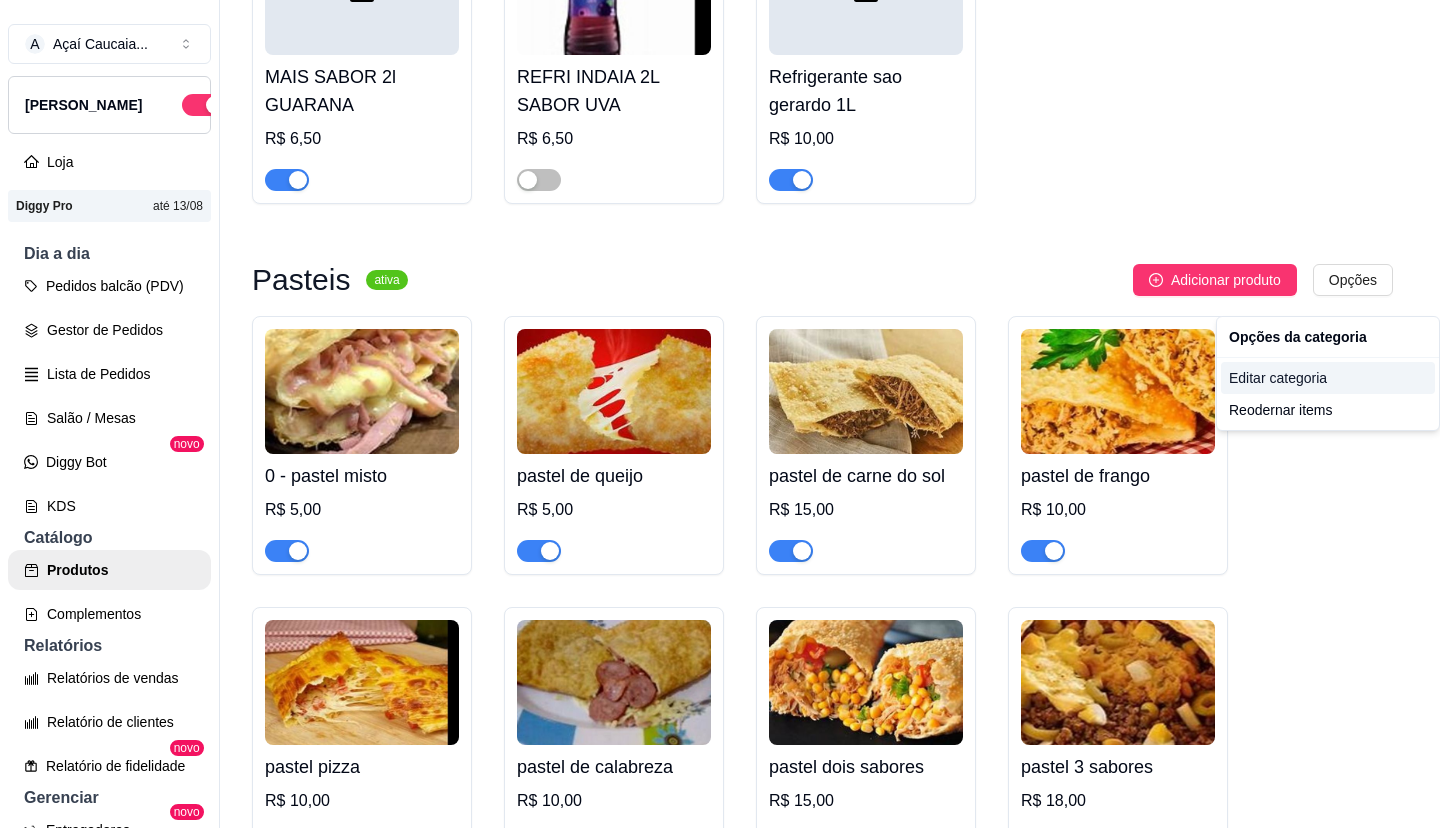 click on "Editar categoria" at bounding box center [1328, 378] 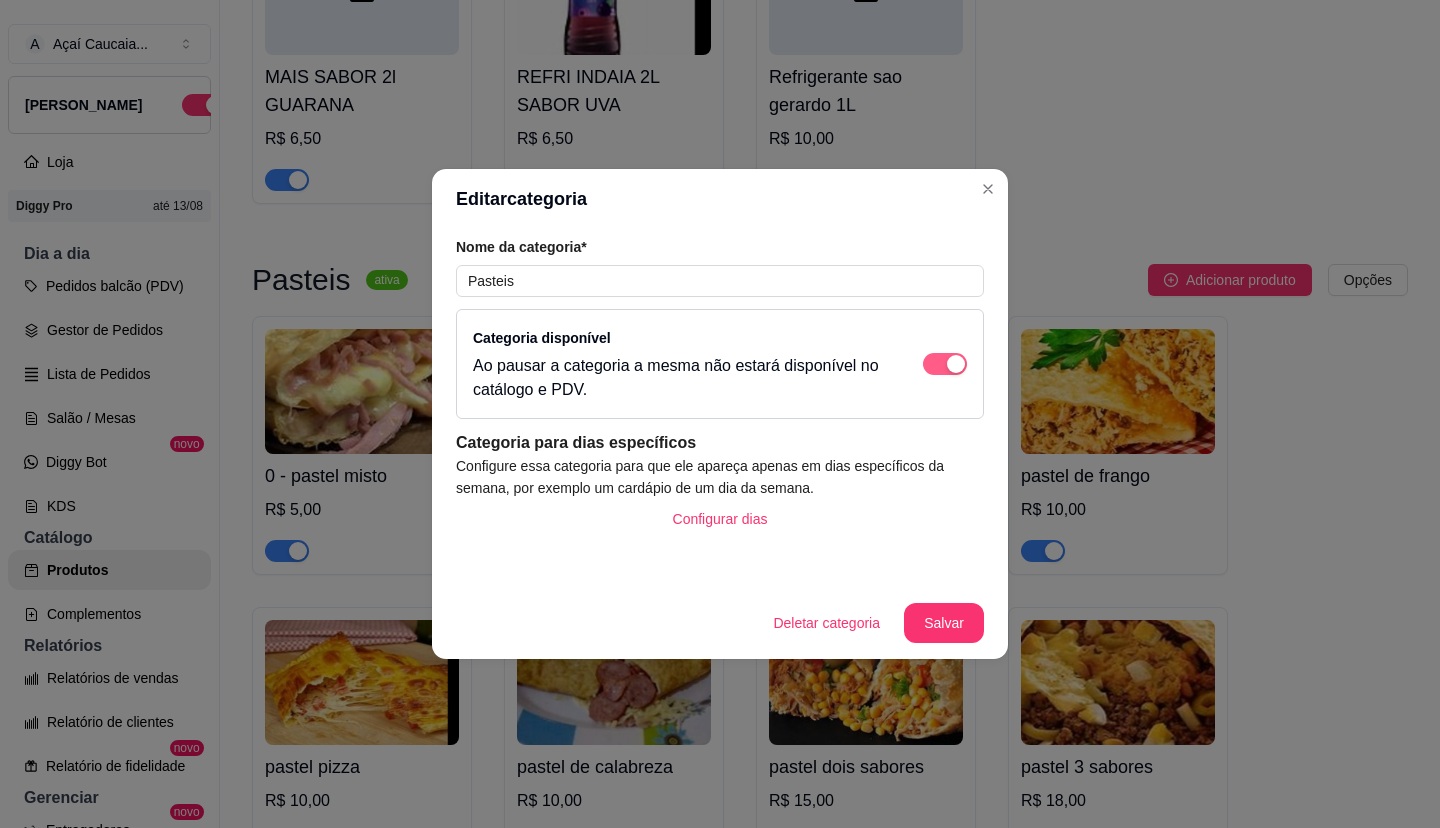 click at bounding box center [945, 364] 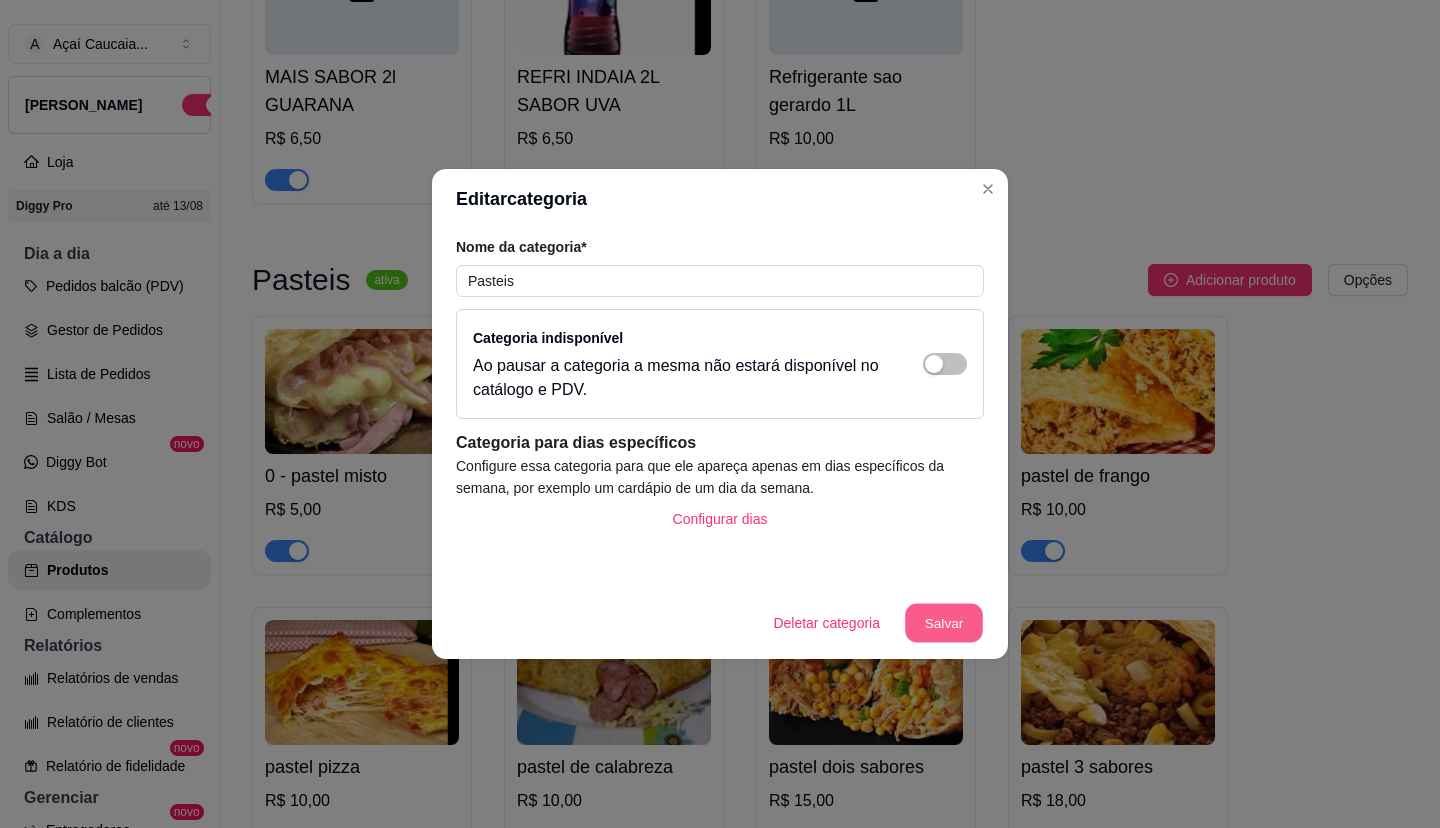 click on "Salvar" at bounding box center (944, 623) 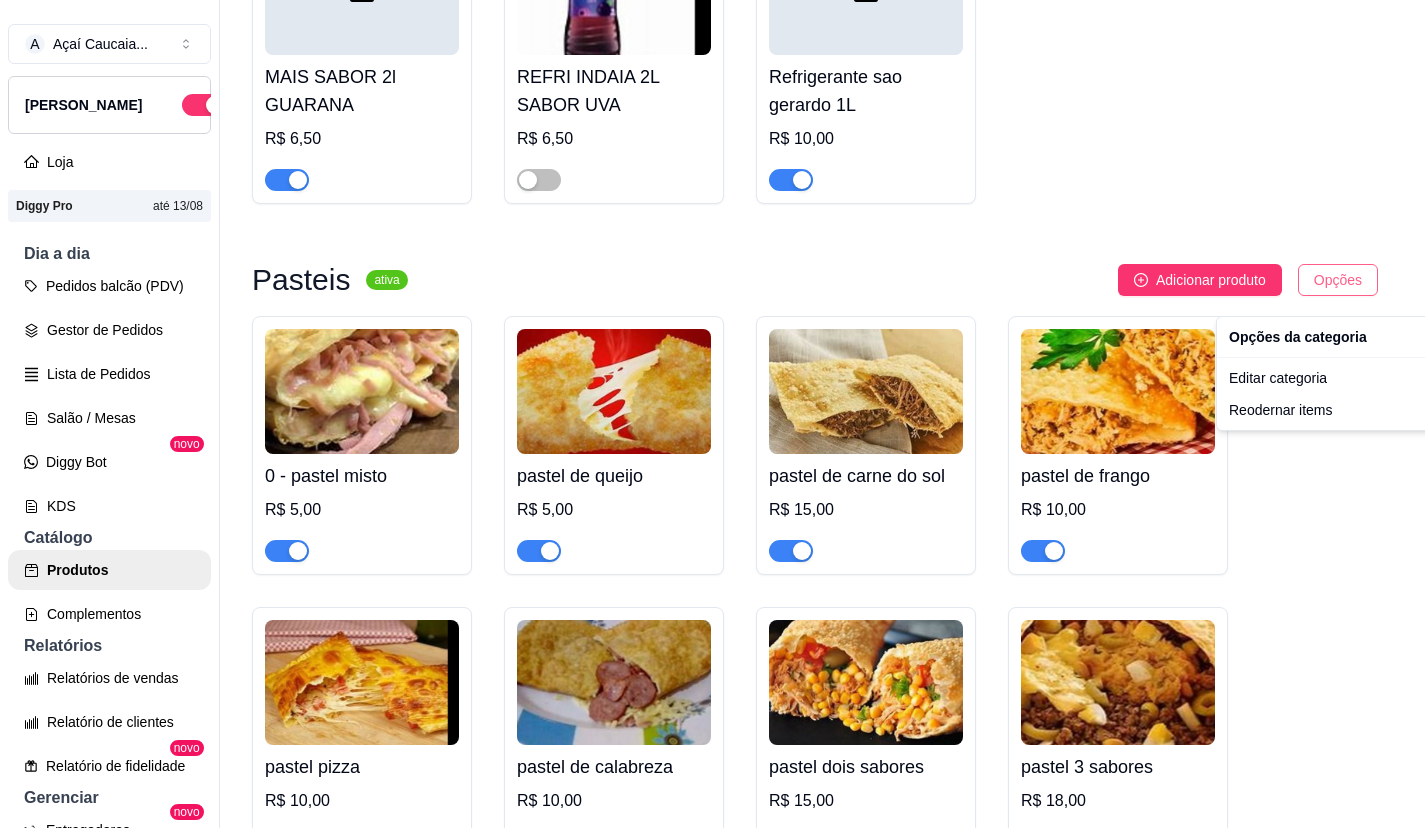 click on "A Açaí Caucaia  ... Loja Aberta Loja Diggy Pro até 13/08   Dia a dia Pedidos balcão (PDV) Gestor de Pedidos Lista de Pedidos Salão / Mesas Diggy Bot novo KDS Catálogo Produtos Complementos Relatórios Relatórios de vendas Relatório de clientes Relatório de fidelidade novo Gerenciar Entregadores novo Nota Fiscal (NFC-e) Controle de caixa Controle de fiado Cupons Clientes Estoque Configurações Diggy Planos Precisa de ajuda? Sair Produtos Adicionar categoria Reodernar categorias Aqui você cadastra e gerencia seu produtos e categorias Açaí  ativa Adicionar produto Opções 001 - Açaí Caucaia   ACAI DE 10,00 R$ 10,00 ACAI DE 12,00 R$ 12,00 ACAI DE 15,00 R$ 15,00 ACAI DE 17,00 R$ 17,00 ACAI DE 20,00 R$ 20,00 ACAI DE 22,00 R$ 22,00 ACAI DE 25,00 R$ 25,00 ACAI DE 30,00 R$ 30,00 ACAI DE 35,00 R$ 35,00 1 kg de AÇAI 43,00  R$ 43,00 Pizzas ativa Adicionar sabor Opções 003 - 4 queijo   Grande R$ 25,00 007 - A Moda da Casa   Grande R$ 32,00 Bacon   Grande R$ 24,99 001 - Calabressa    Grande" at bounding box center (712, 414) 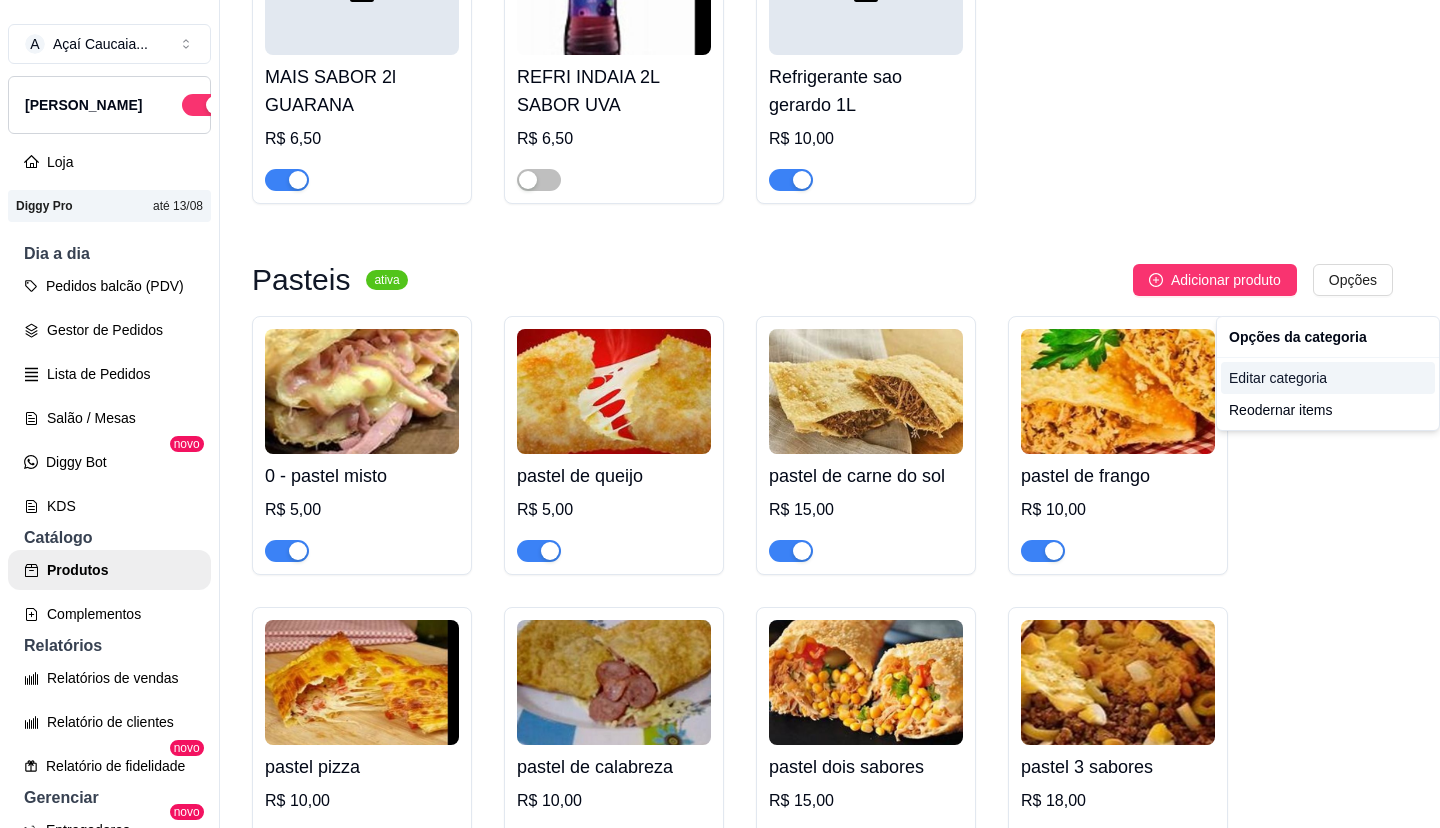 click on "Editar categoria" at bounding box center [1328, 378] 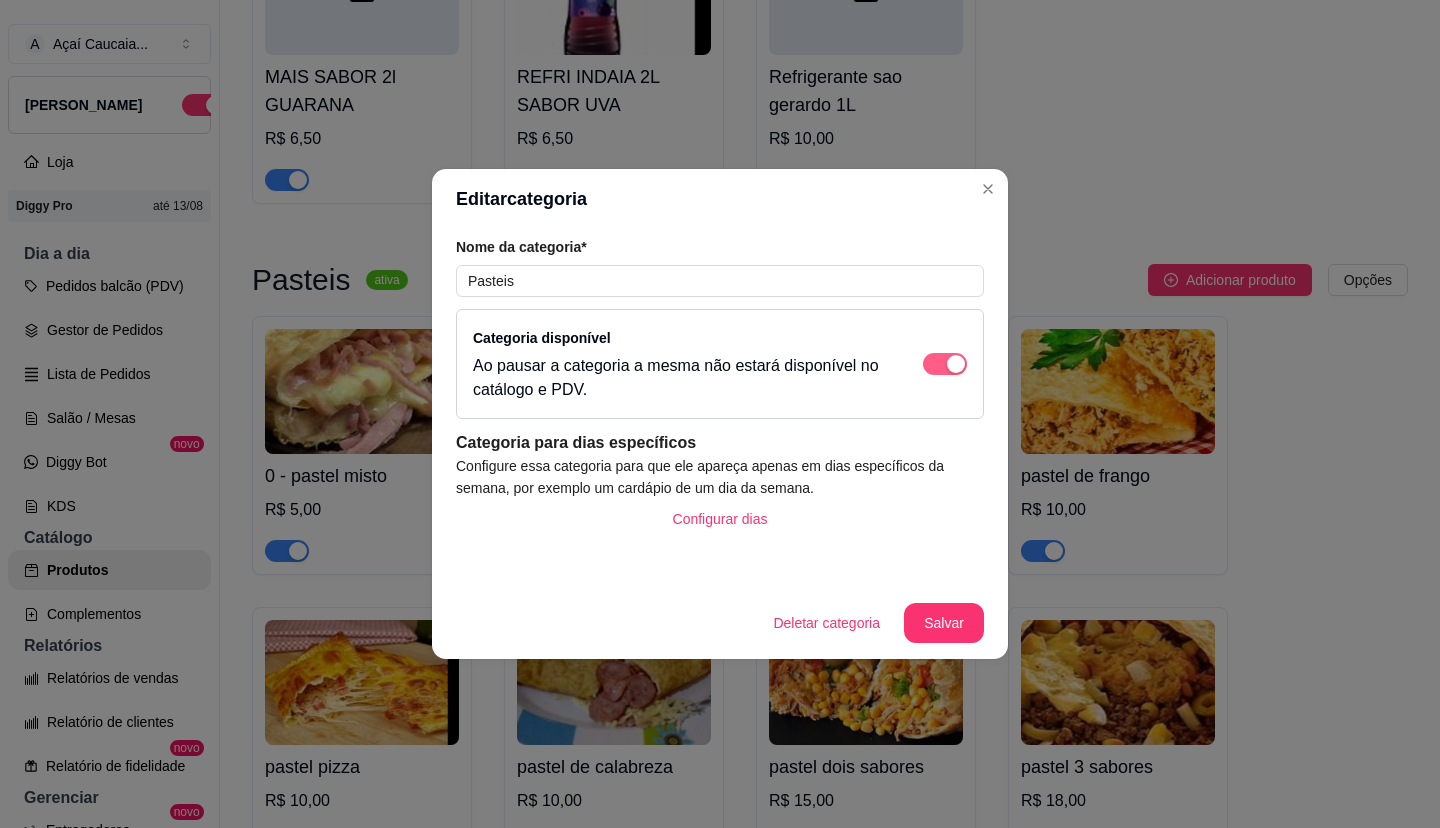 click at bounding box center (945, 364) 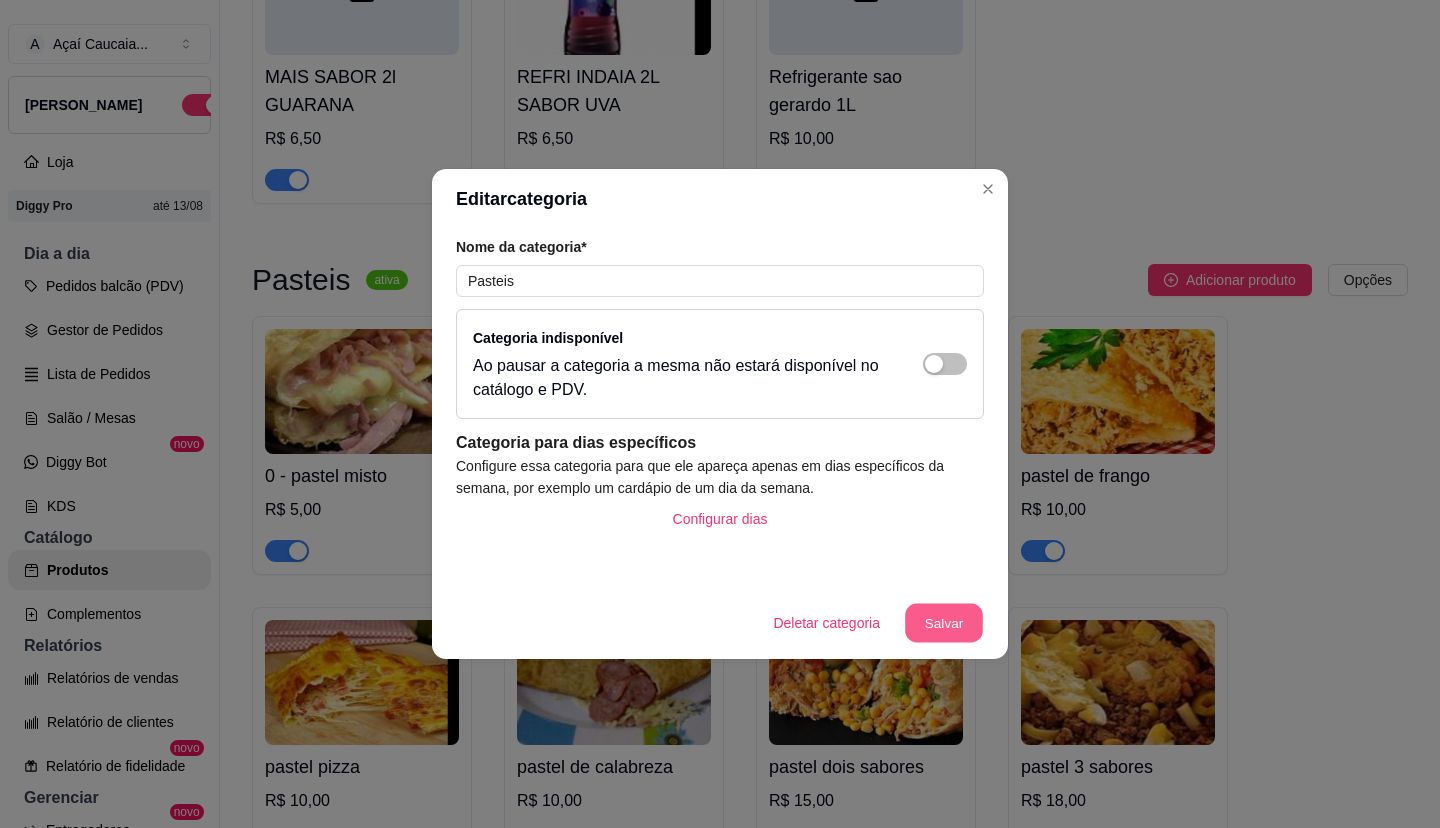 click on "Salvar" at bounding box center (944, 623) 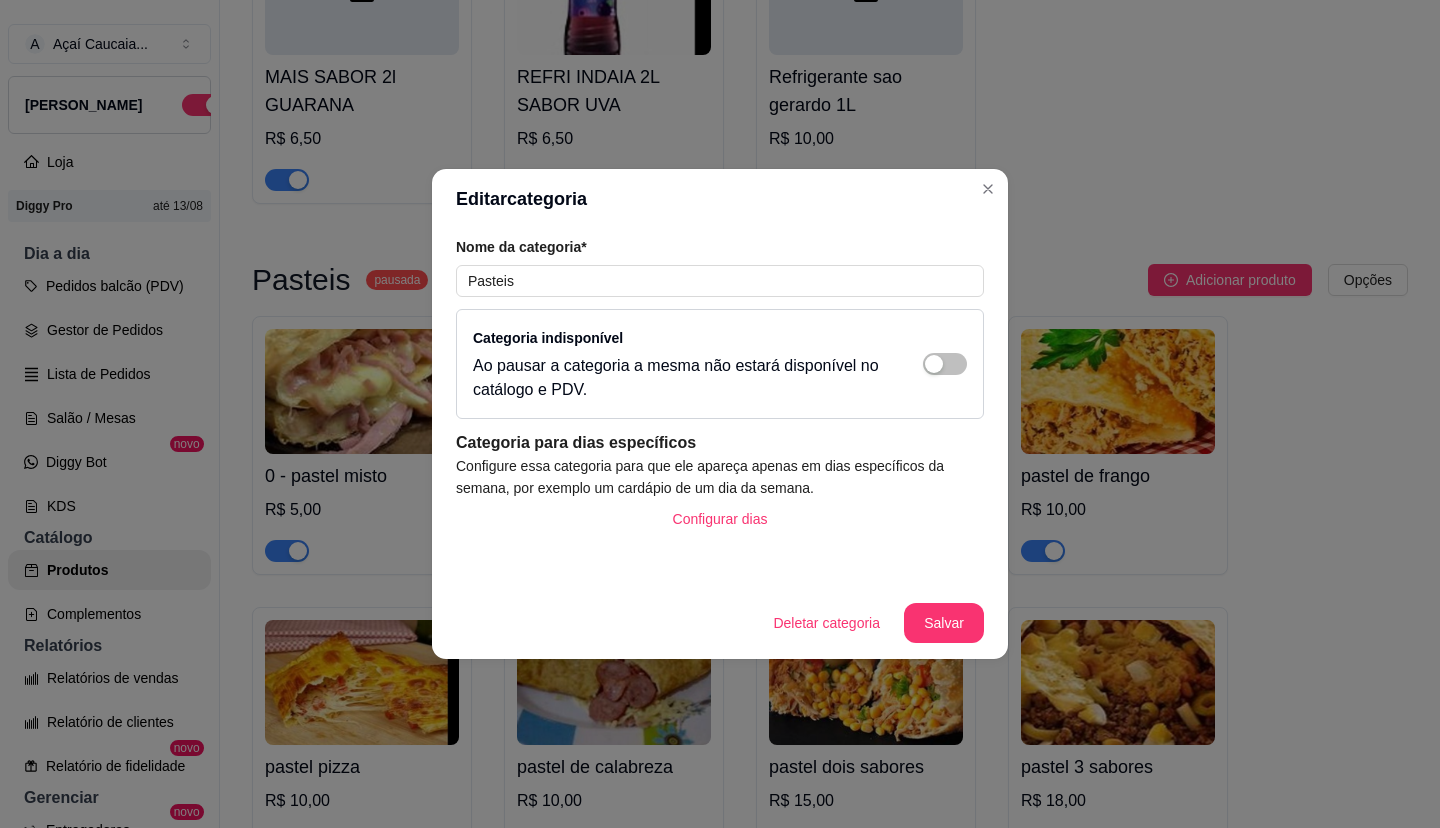 click on "Editar  categoria" at bounding box center (720, 199) 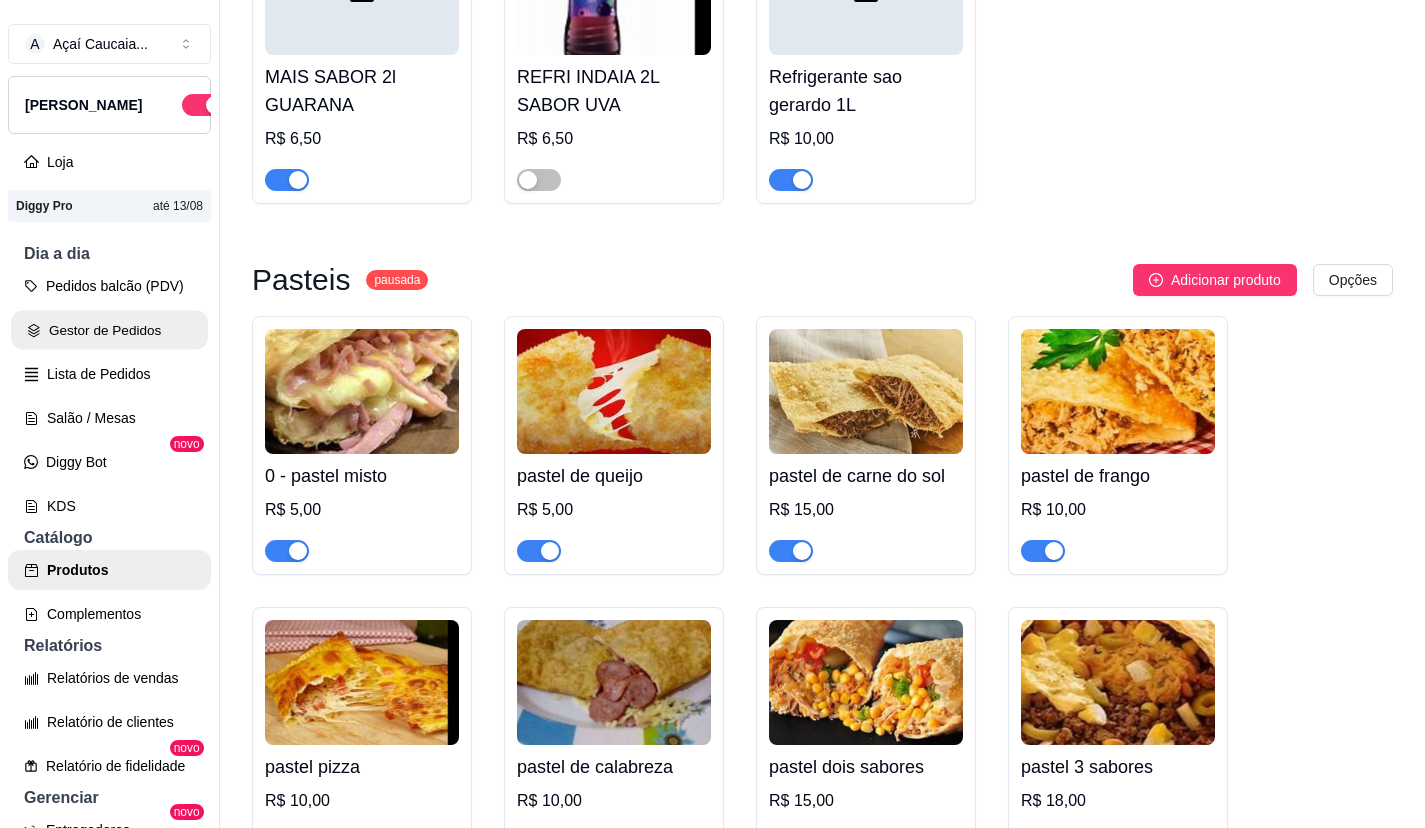 click on "Gestor de Pedidos" at bounding box center [109, 330] 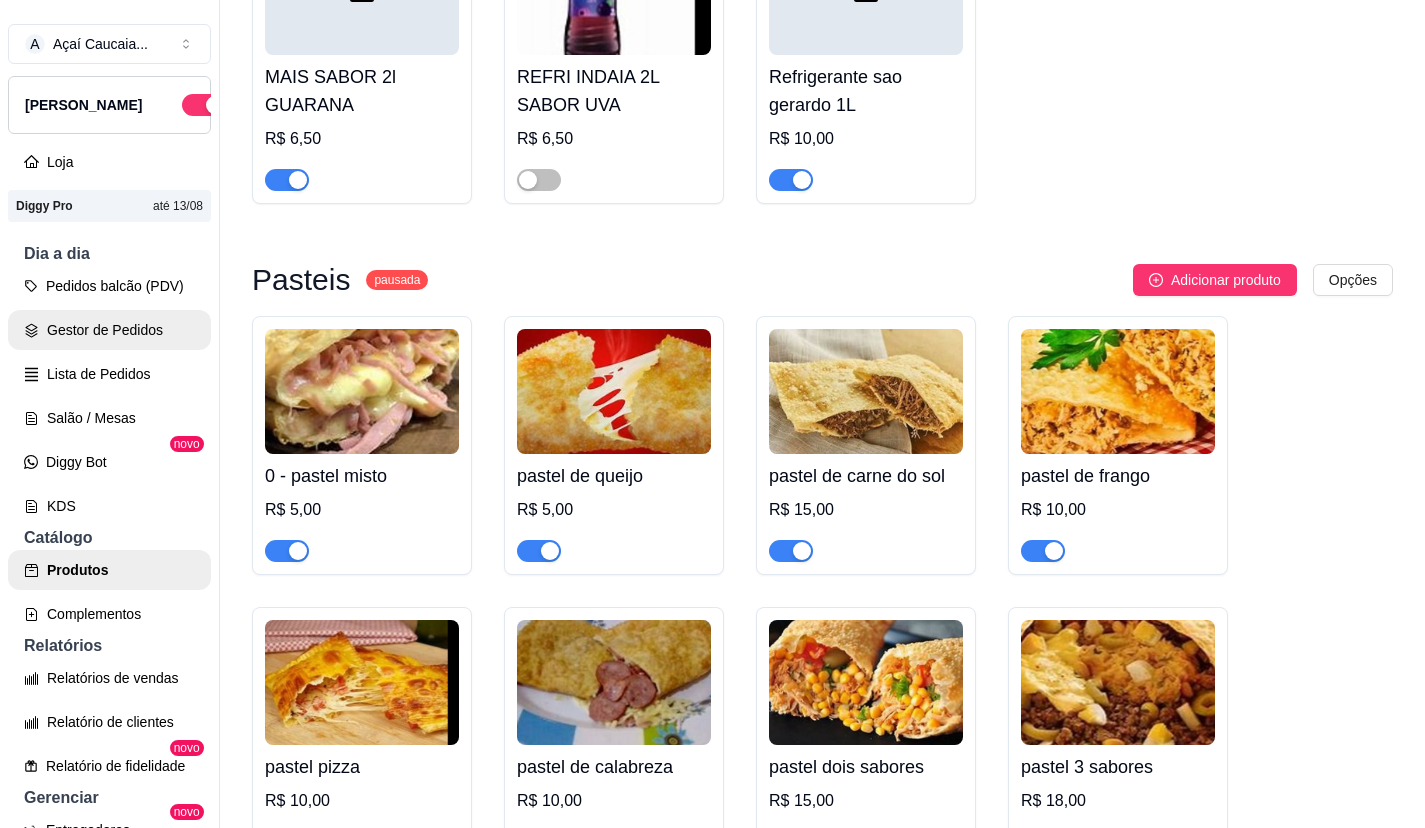 scroll, scrollTop: 0, scrollLeft: 0, axis: both 